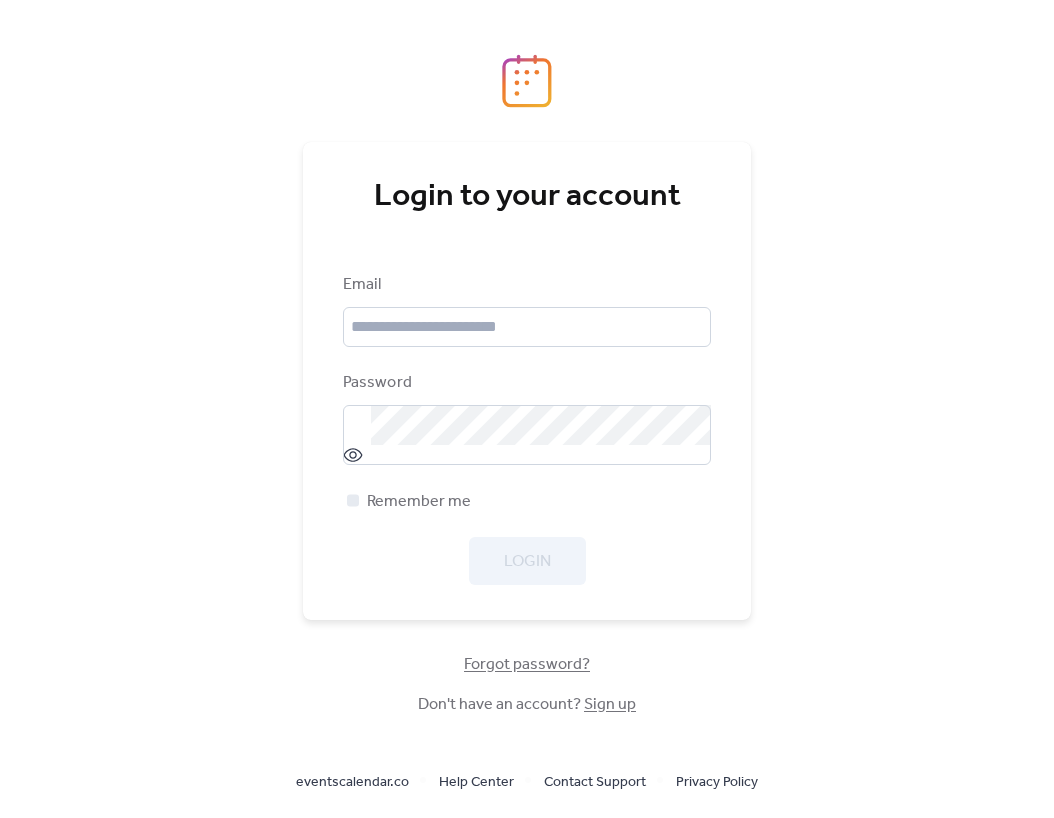scroll, scrollTop: 0, scrollLeft: 0, axis: both 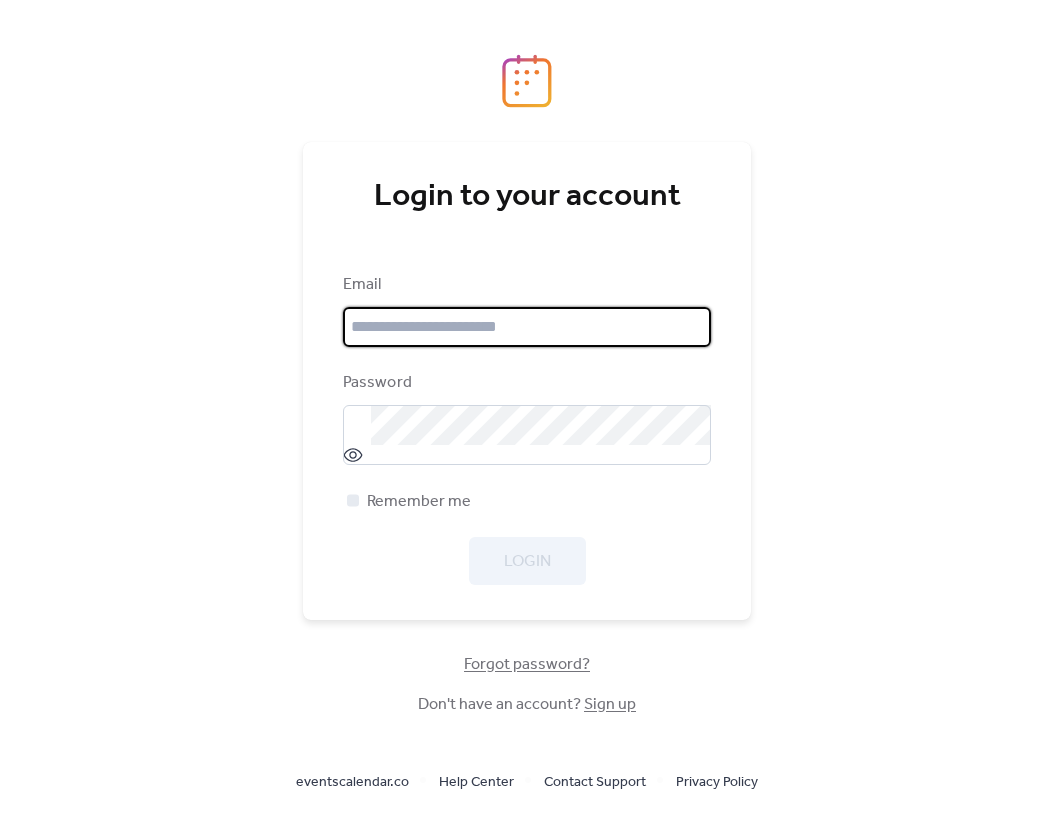 type on "**********" 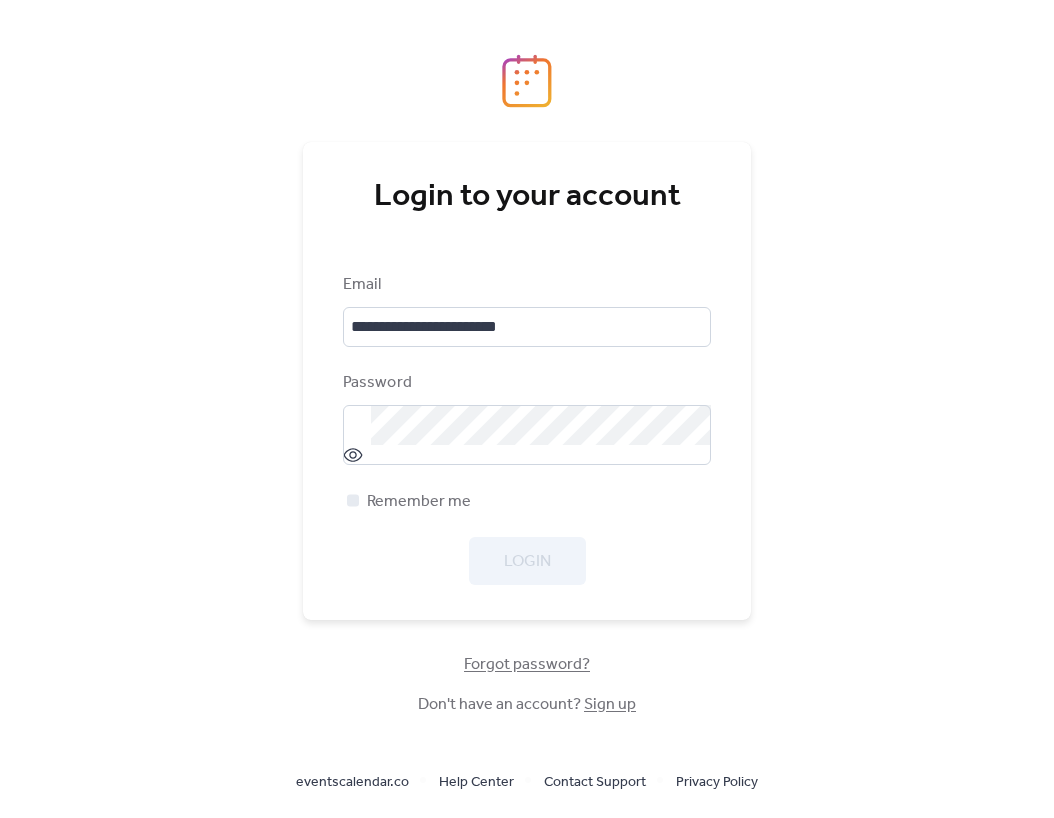 click on "**********" at bounding box center [527, 429] 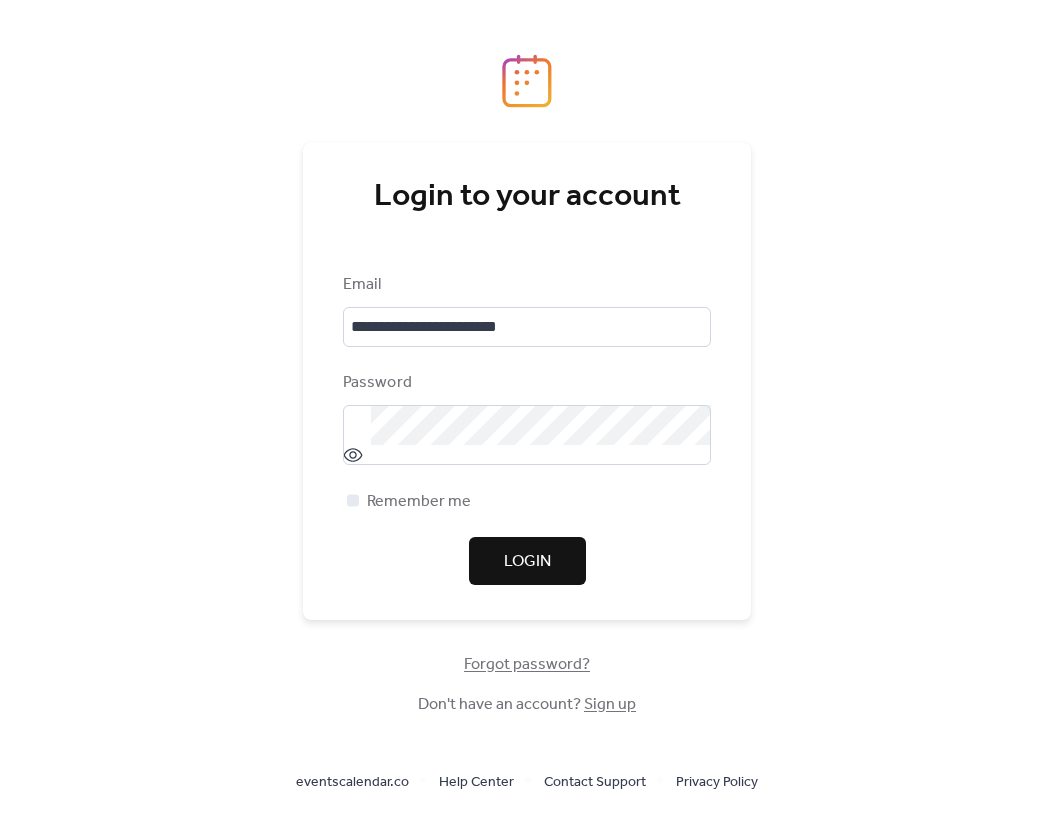 click on "Login" at bounding box center (527, 561) 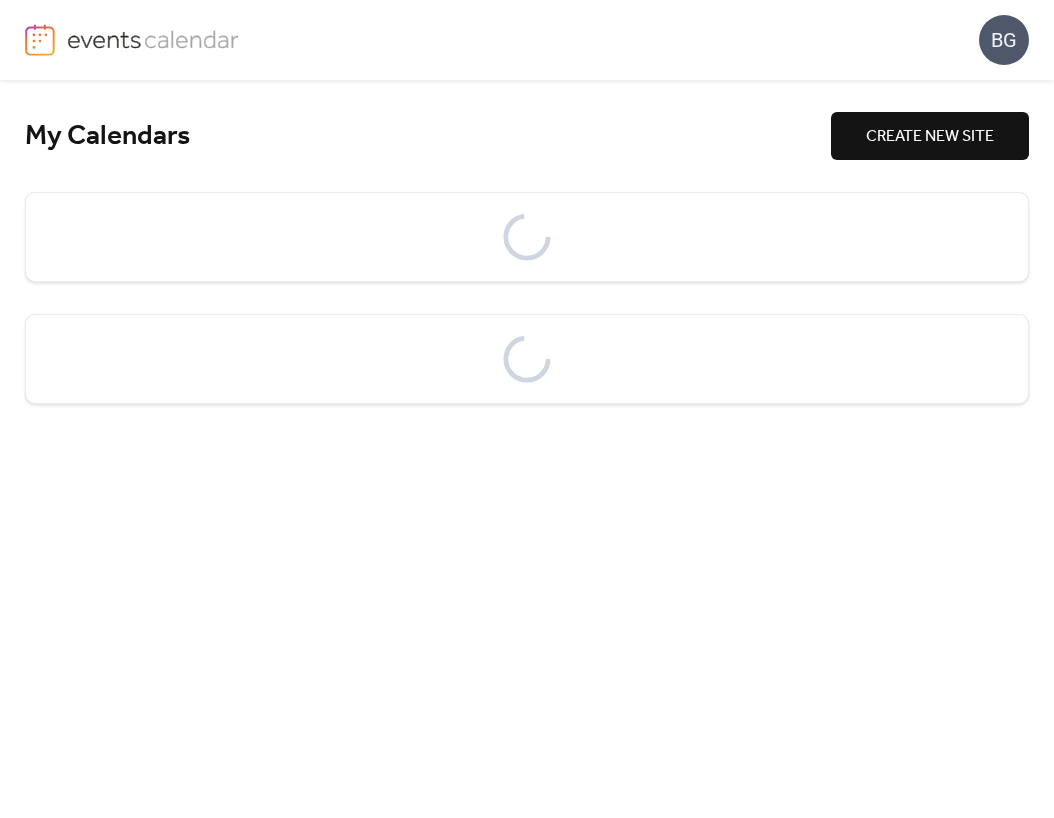 scroll, scrollTop: 0, scrollLeft: 0, axis: both 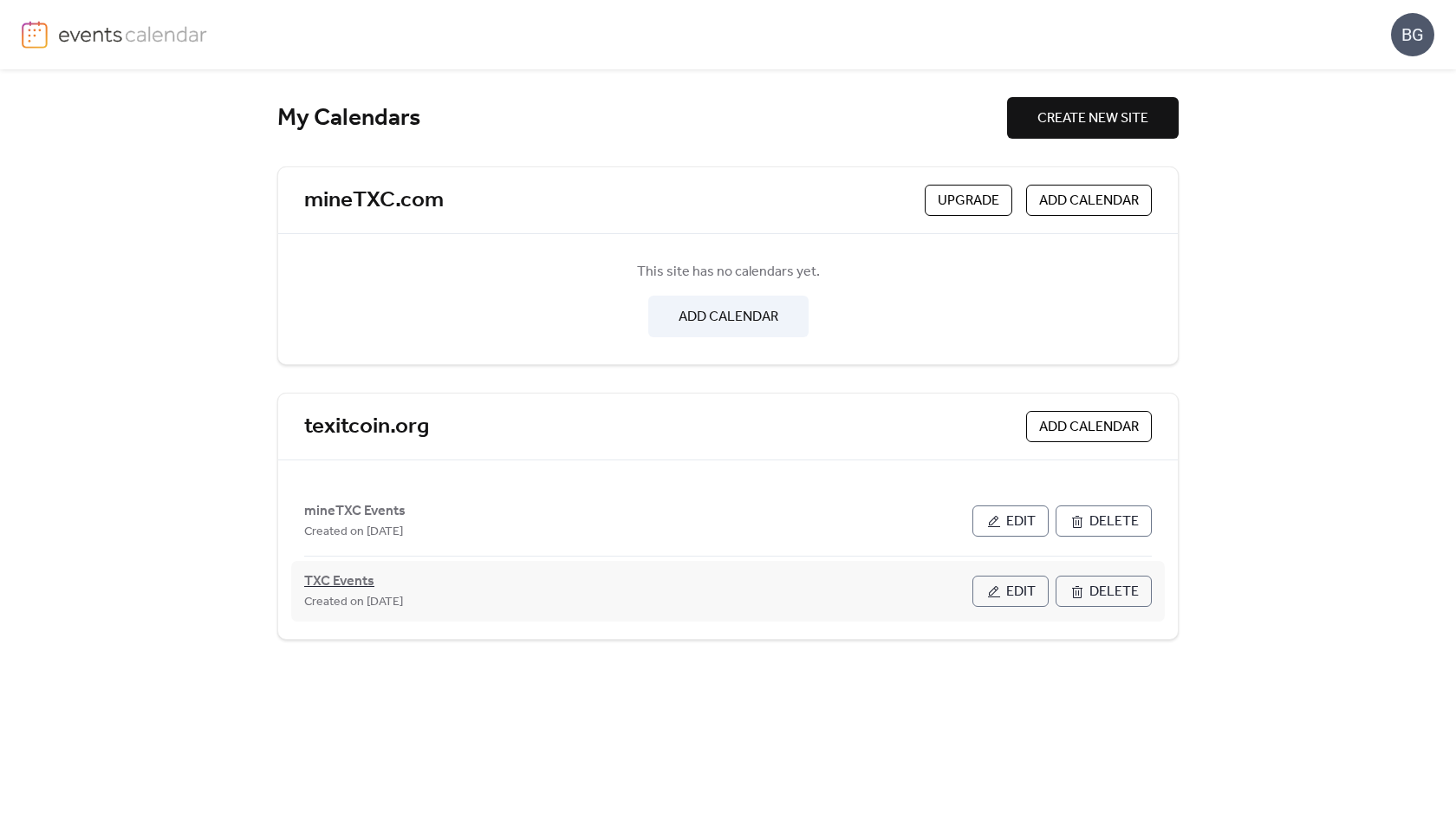 click on "TXC Events" at bounding box center (339, 582) 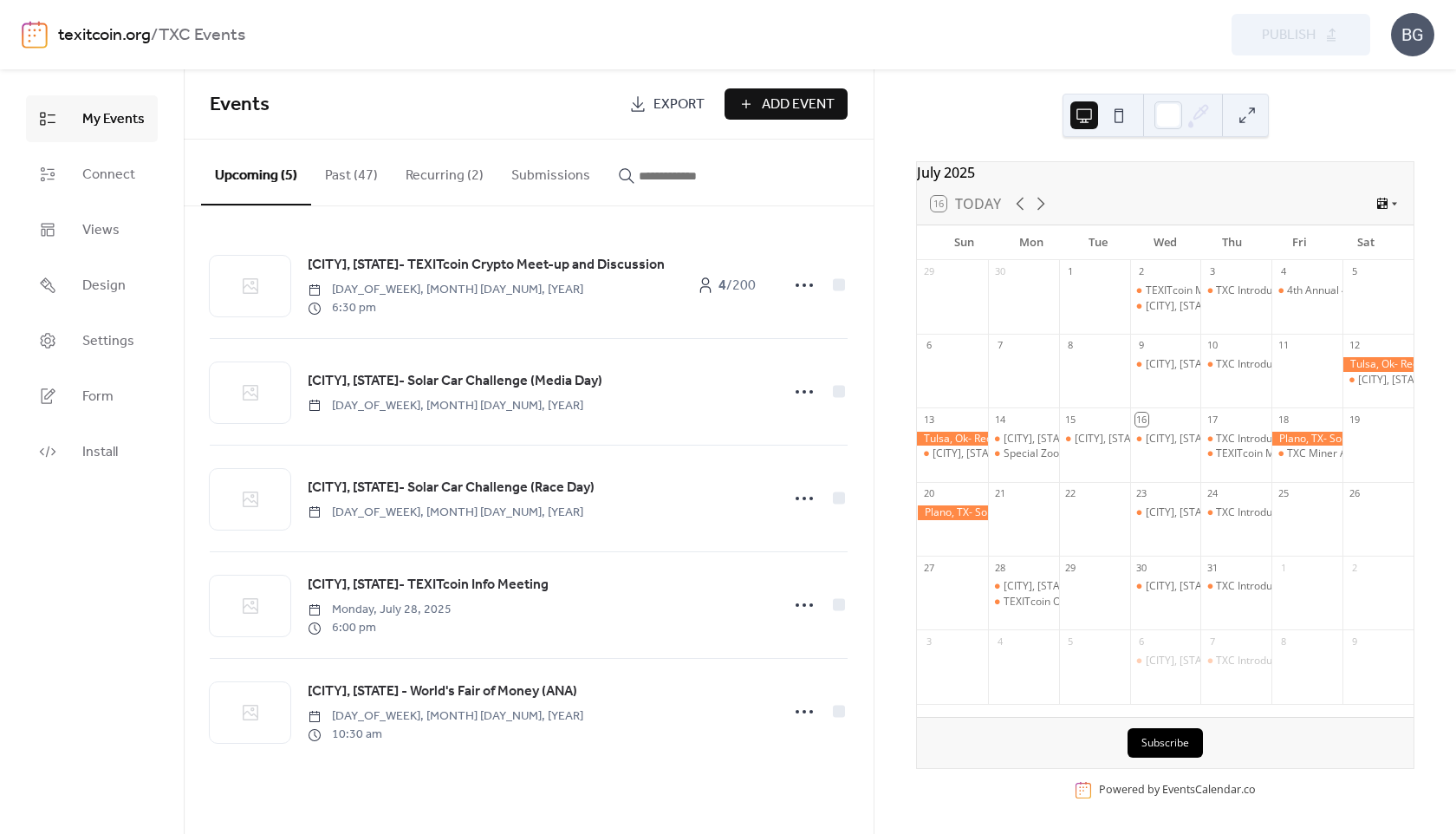 click on "Add Event" at bounding box center [786, 104] 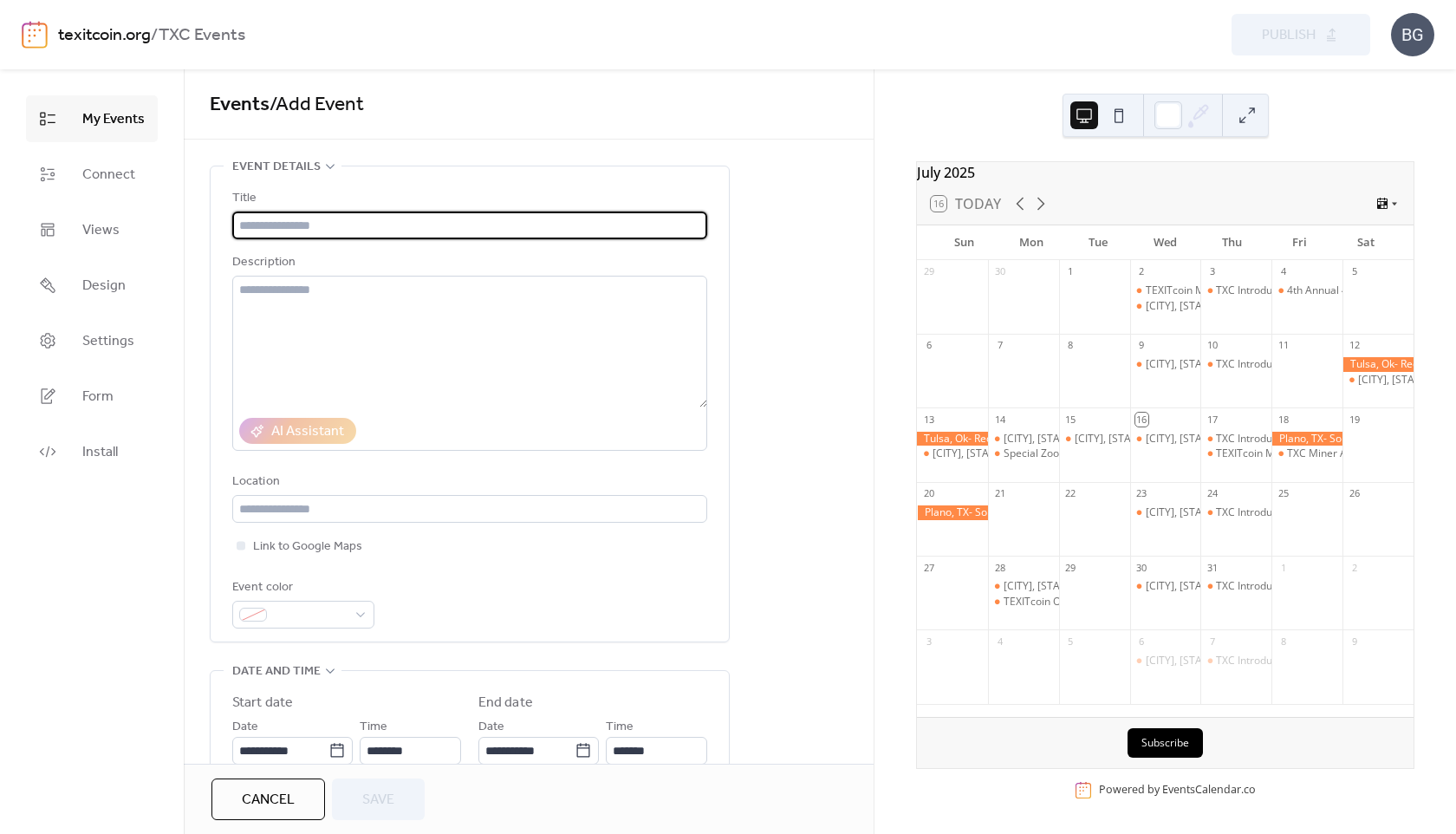 click on "My Events" at bounding box center (92, 119) 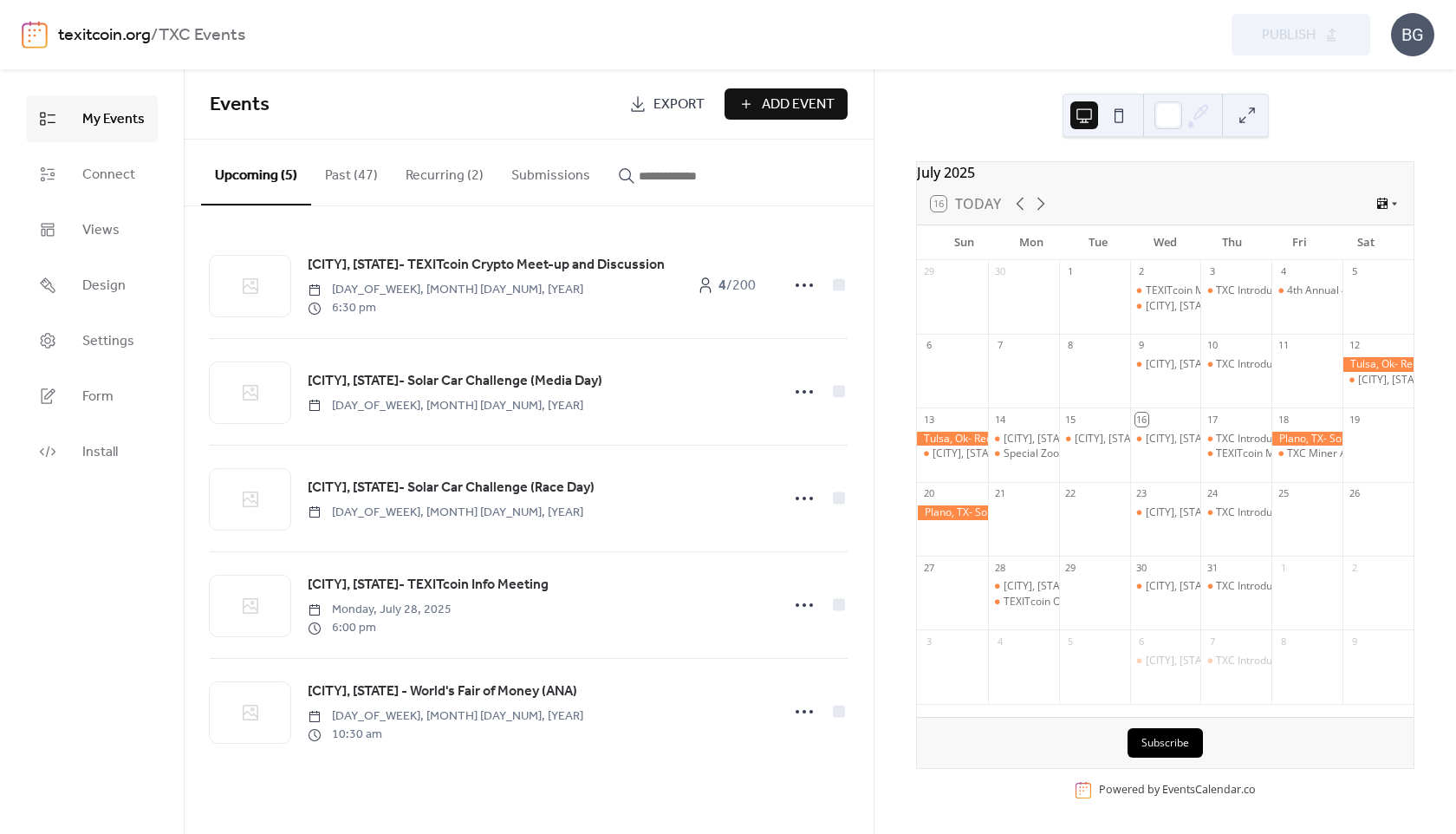click on "Add Event" at bounding box center [798, 105] 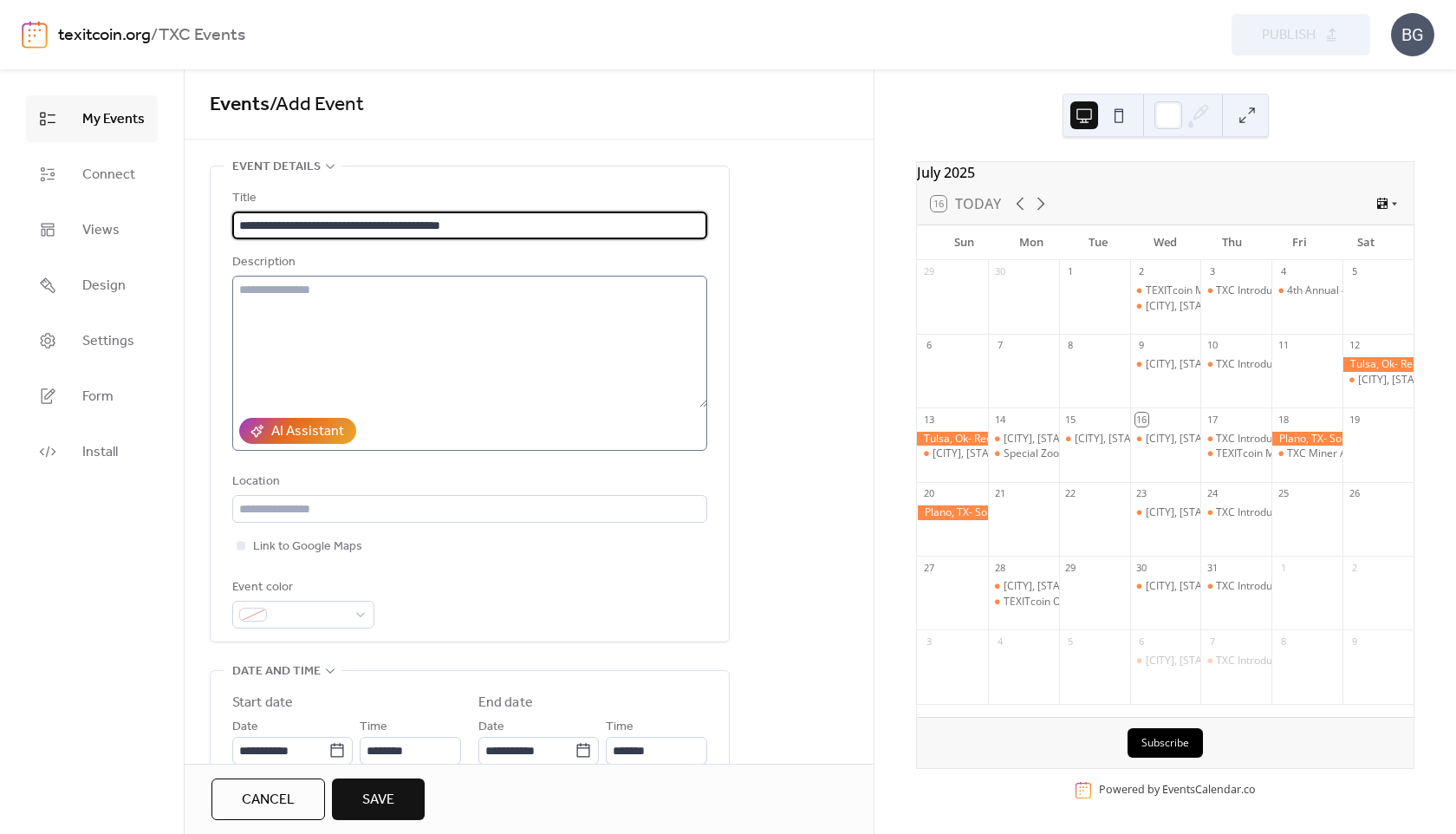 type on "**********" 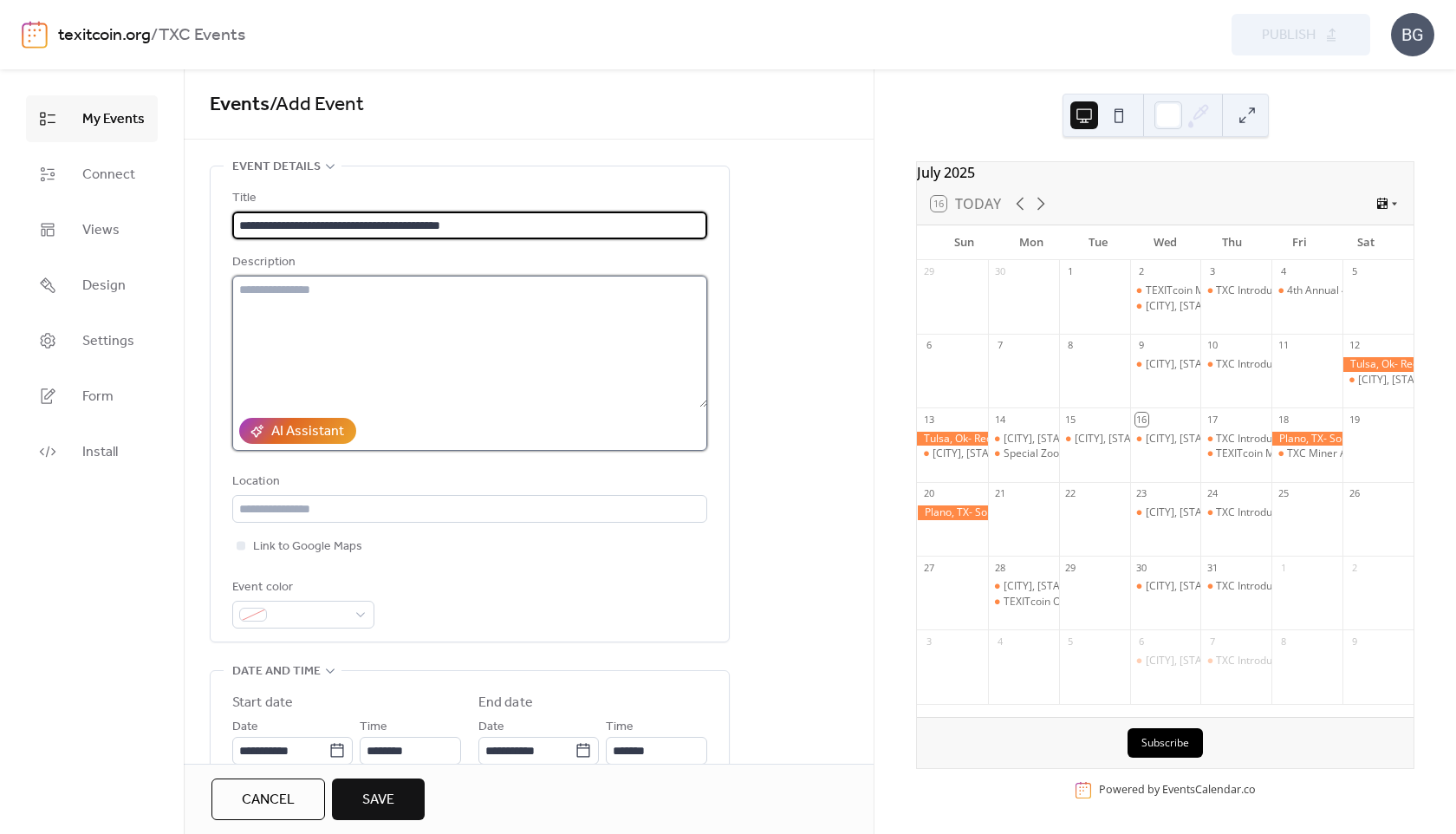 click at bounding box center [470, 342] 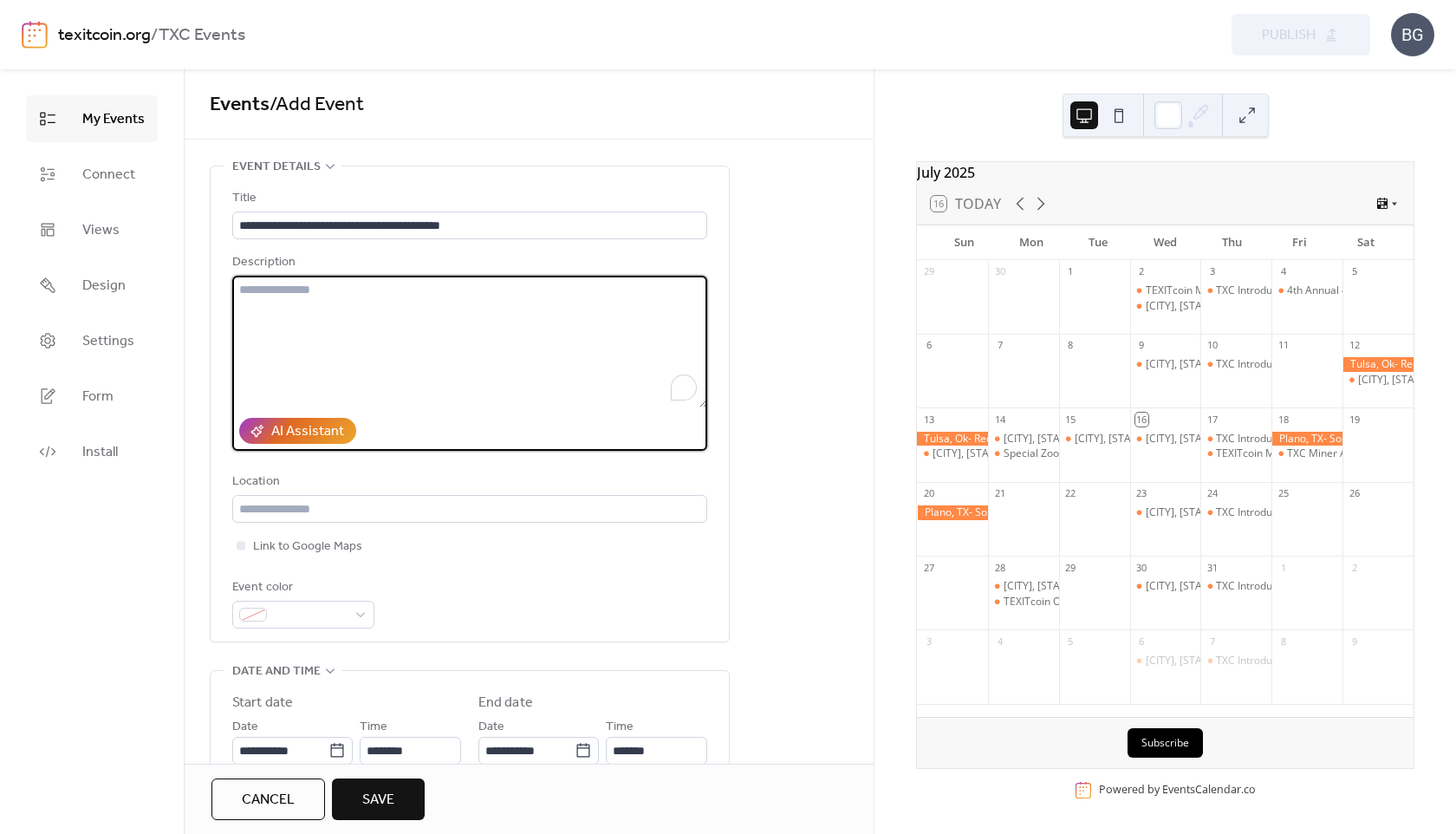 paste on "**********" 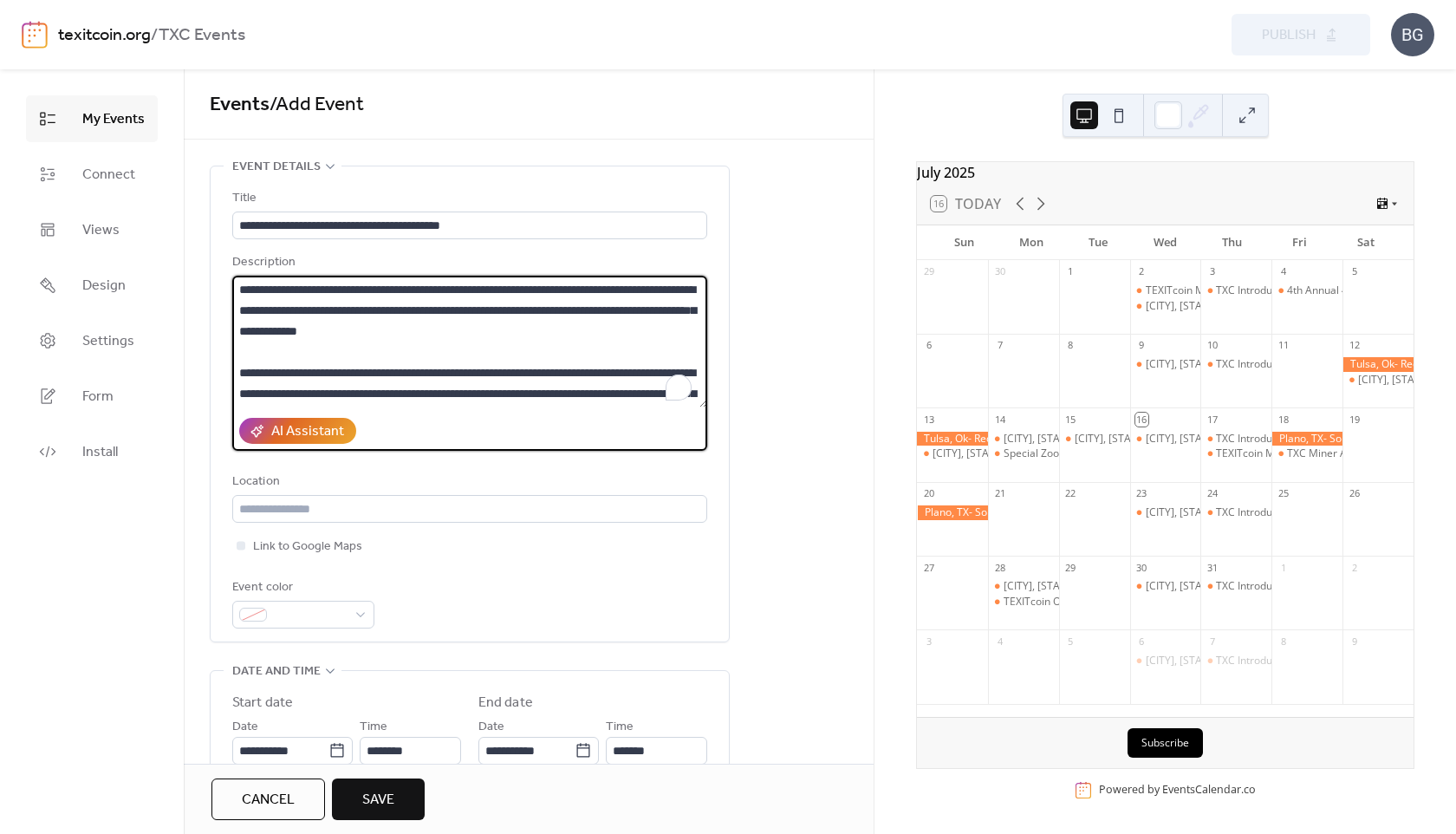 scroll, scrollTop: 122, scrollLeft: 0, axis: vertical 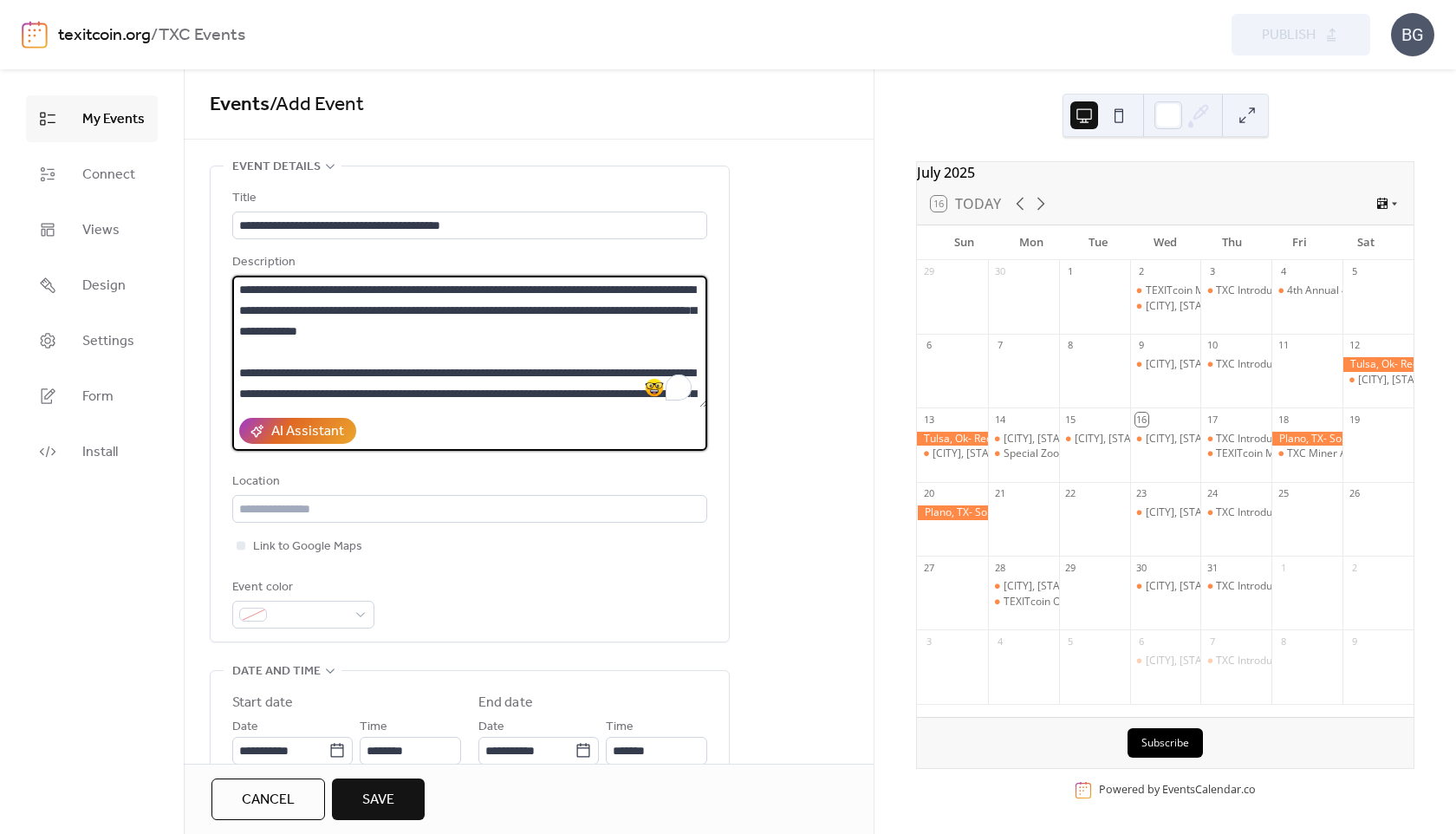click on "**********" at bounding box center (470, 342) 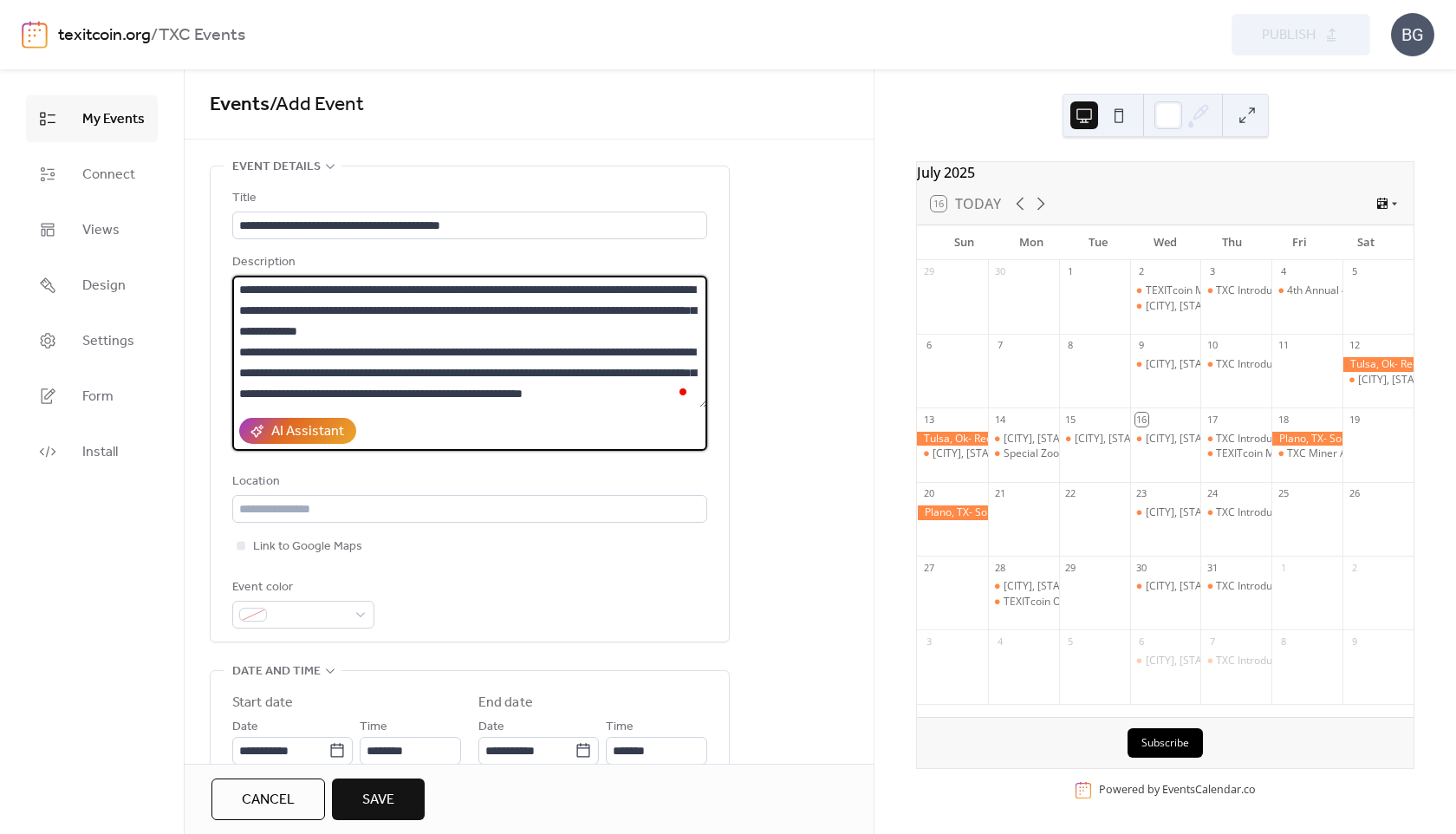 scroll, scrollTop: 10, scrollLeft: 0, axis: vertical 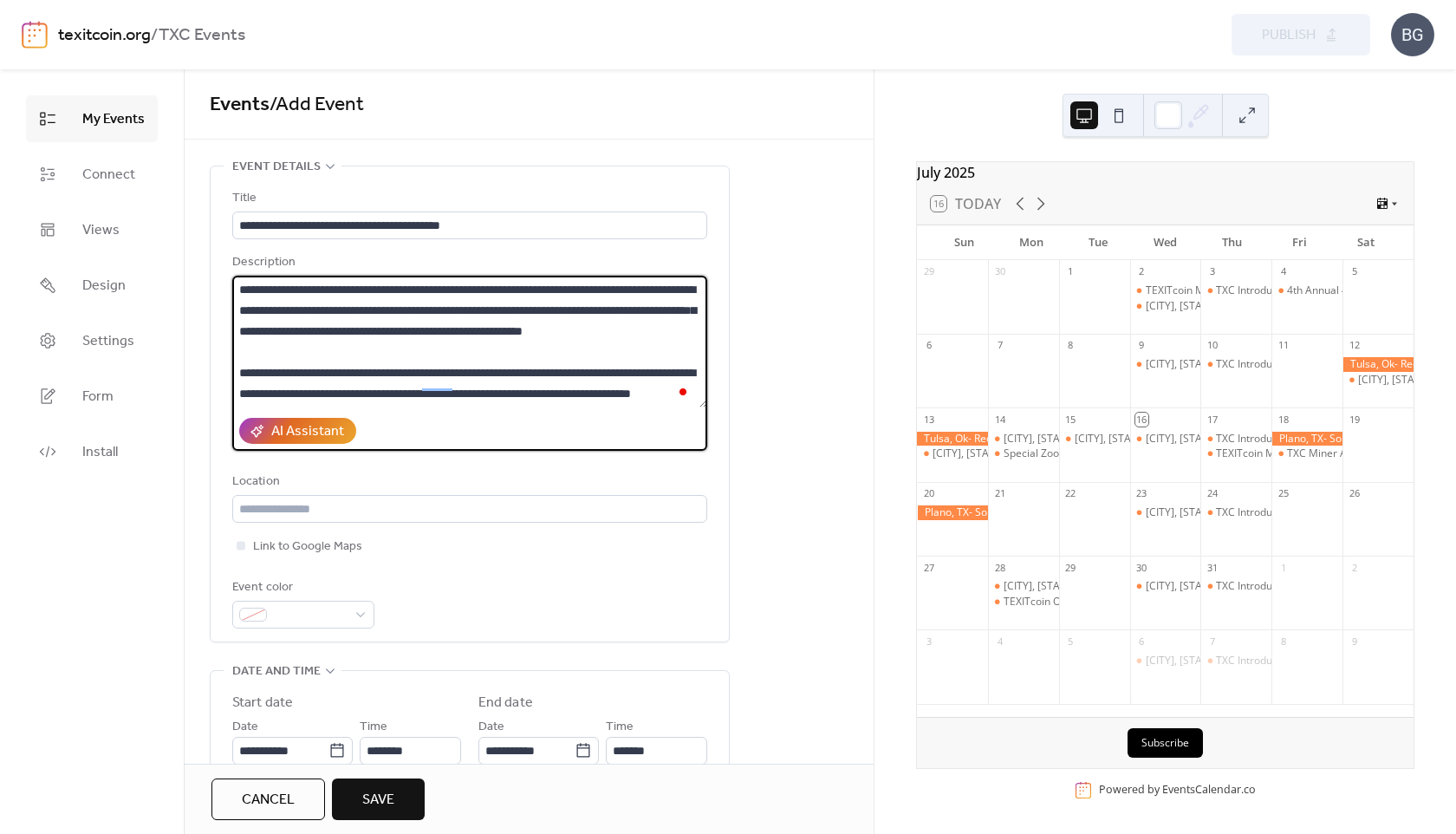 click on "**********" at bounding box center (470, 342) 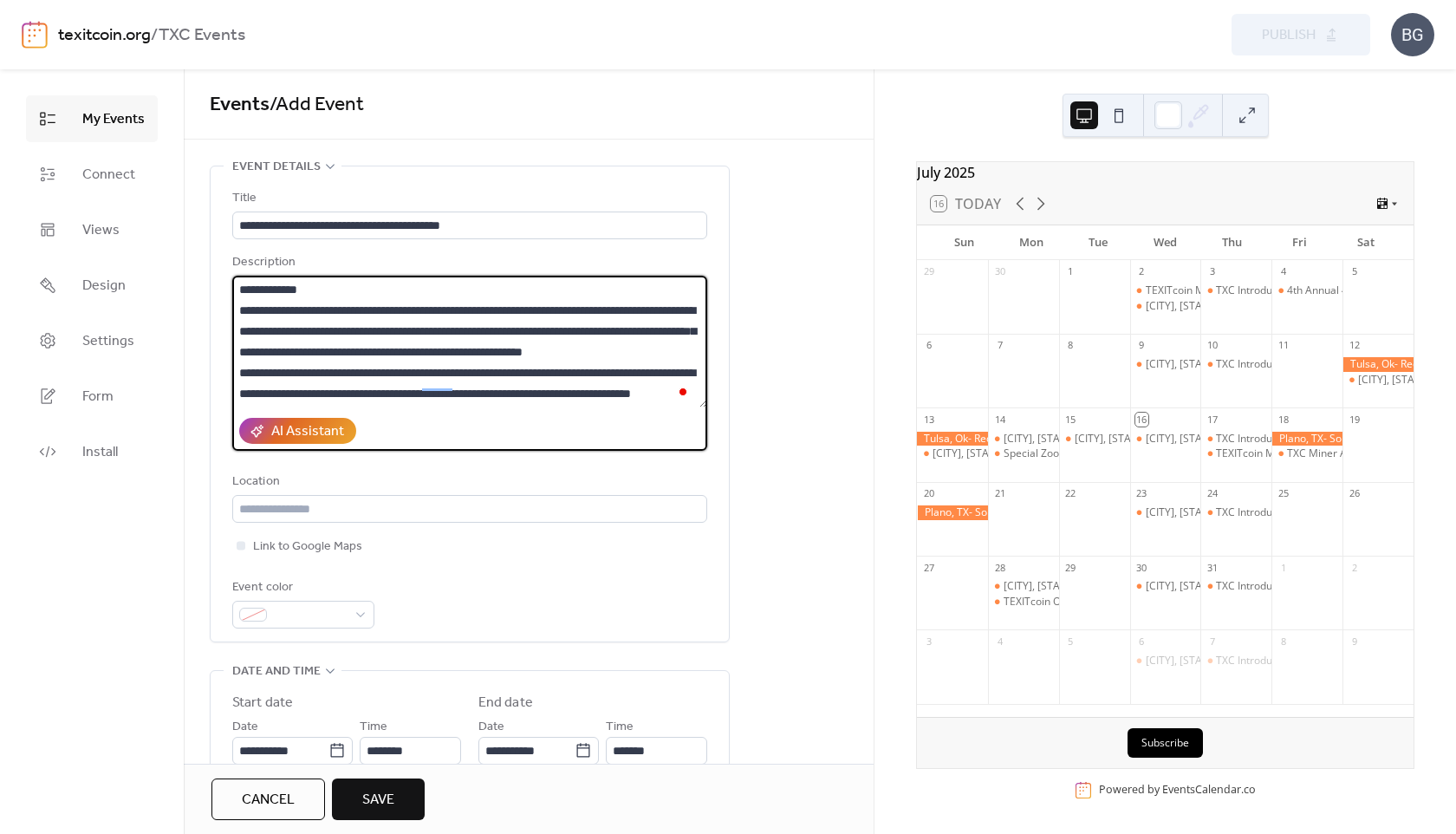 scroll, scrollTop: 57, scrollLeft: 0, axis: vertical 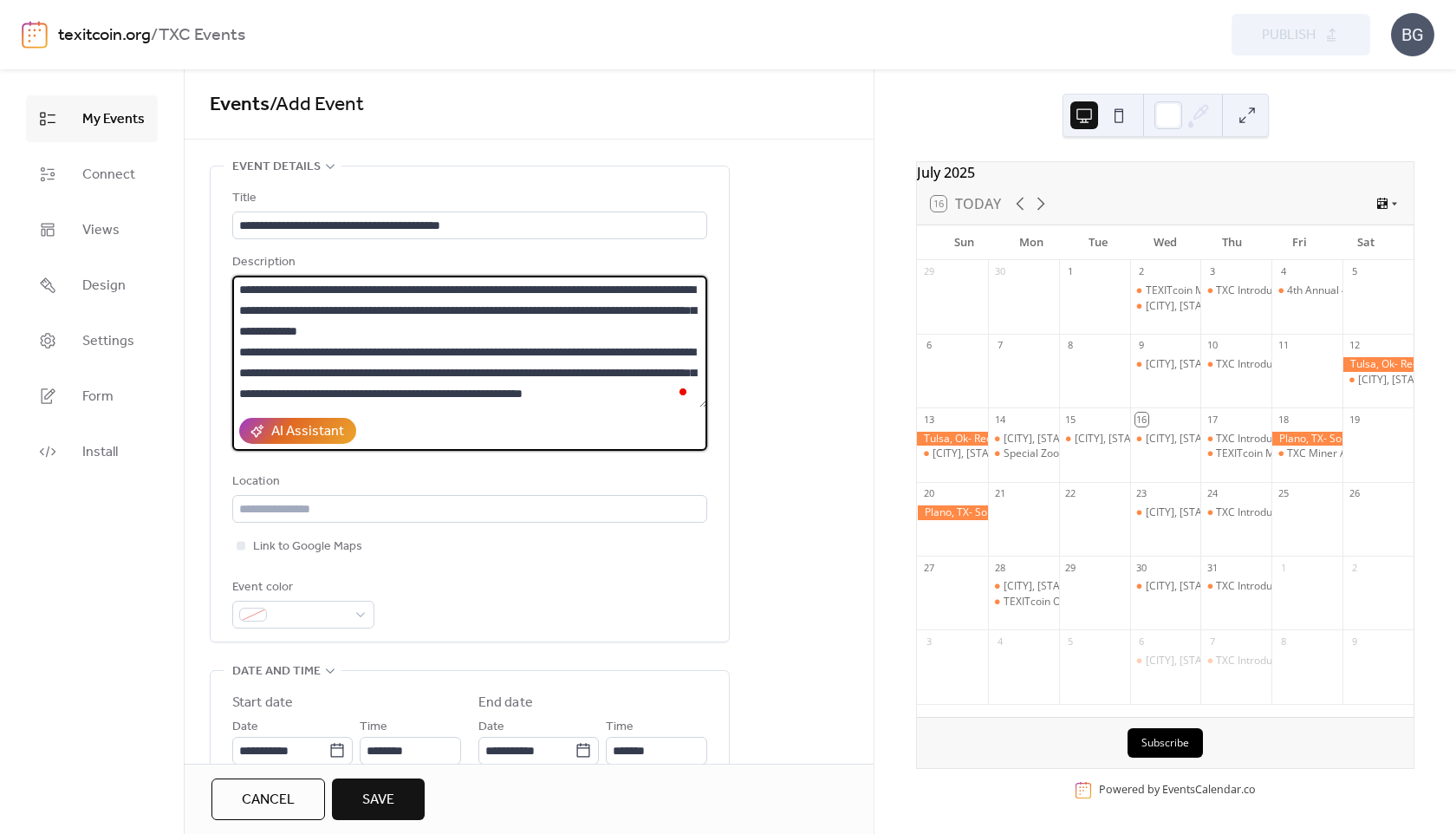 click on "**********" at bounding box center (470, 342) 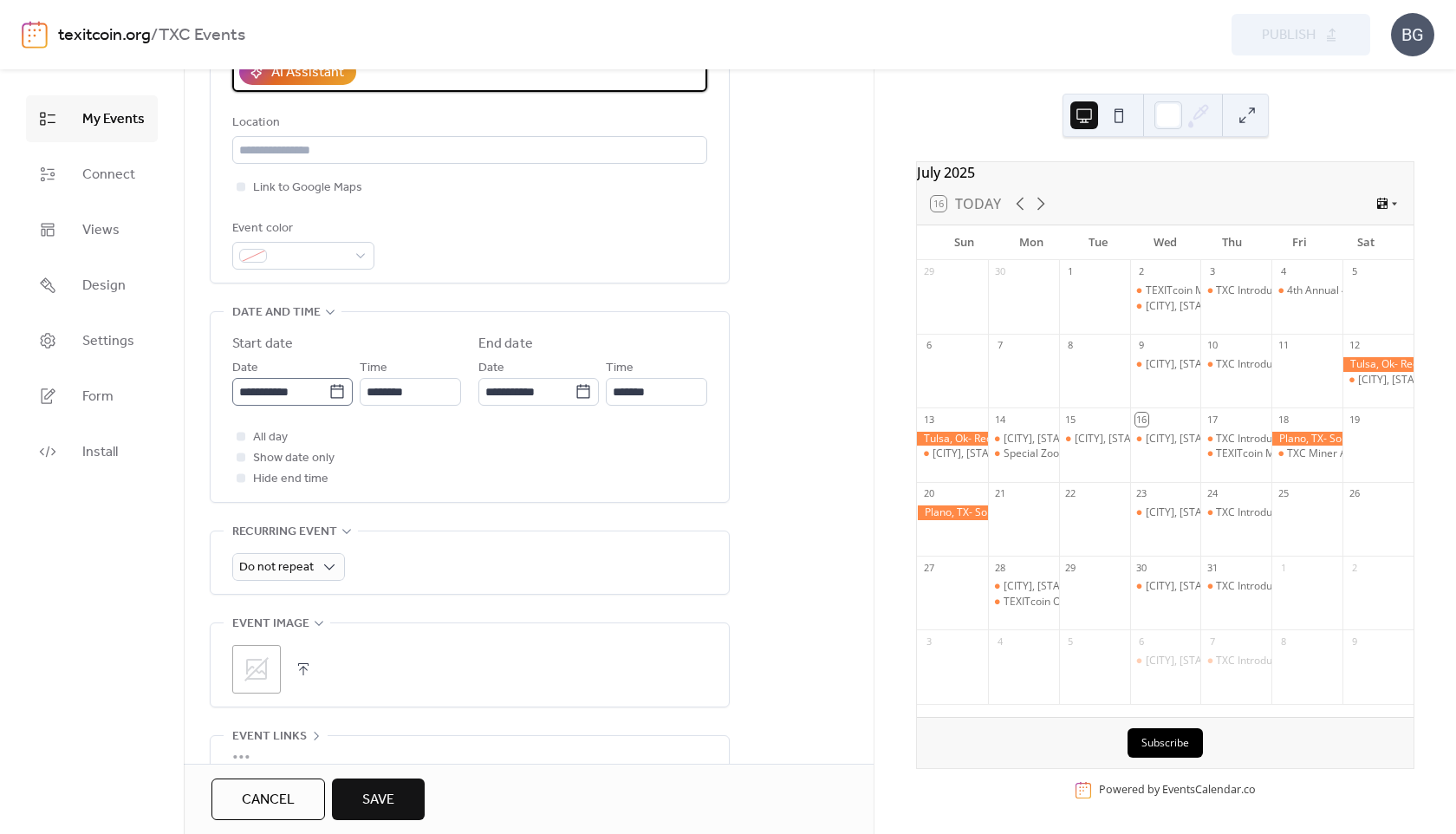 type on "**********" 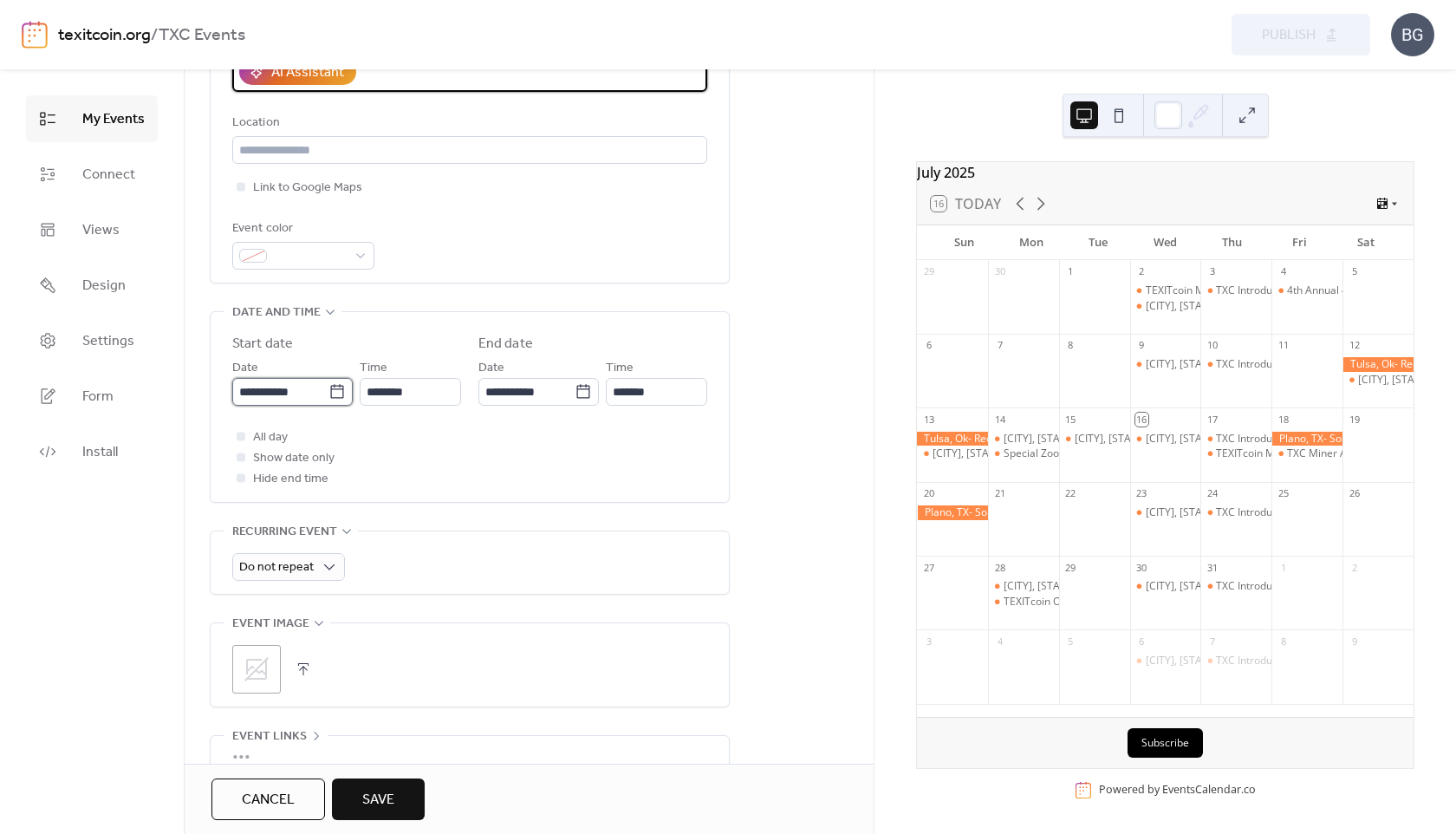 click on "**********" at bounding box center (280, 392) 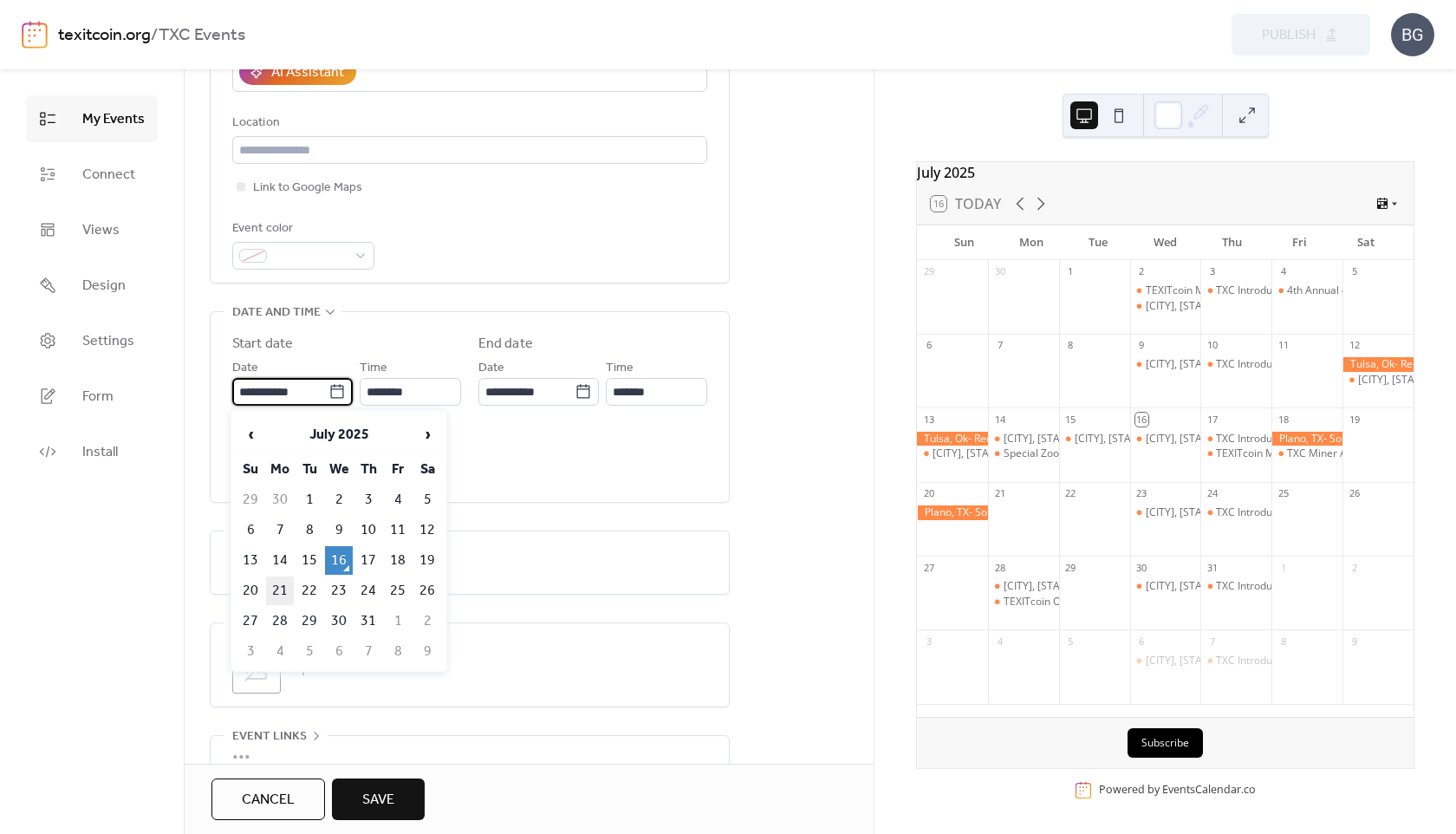 click on "21" at bounding box center [280, 590] 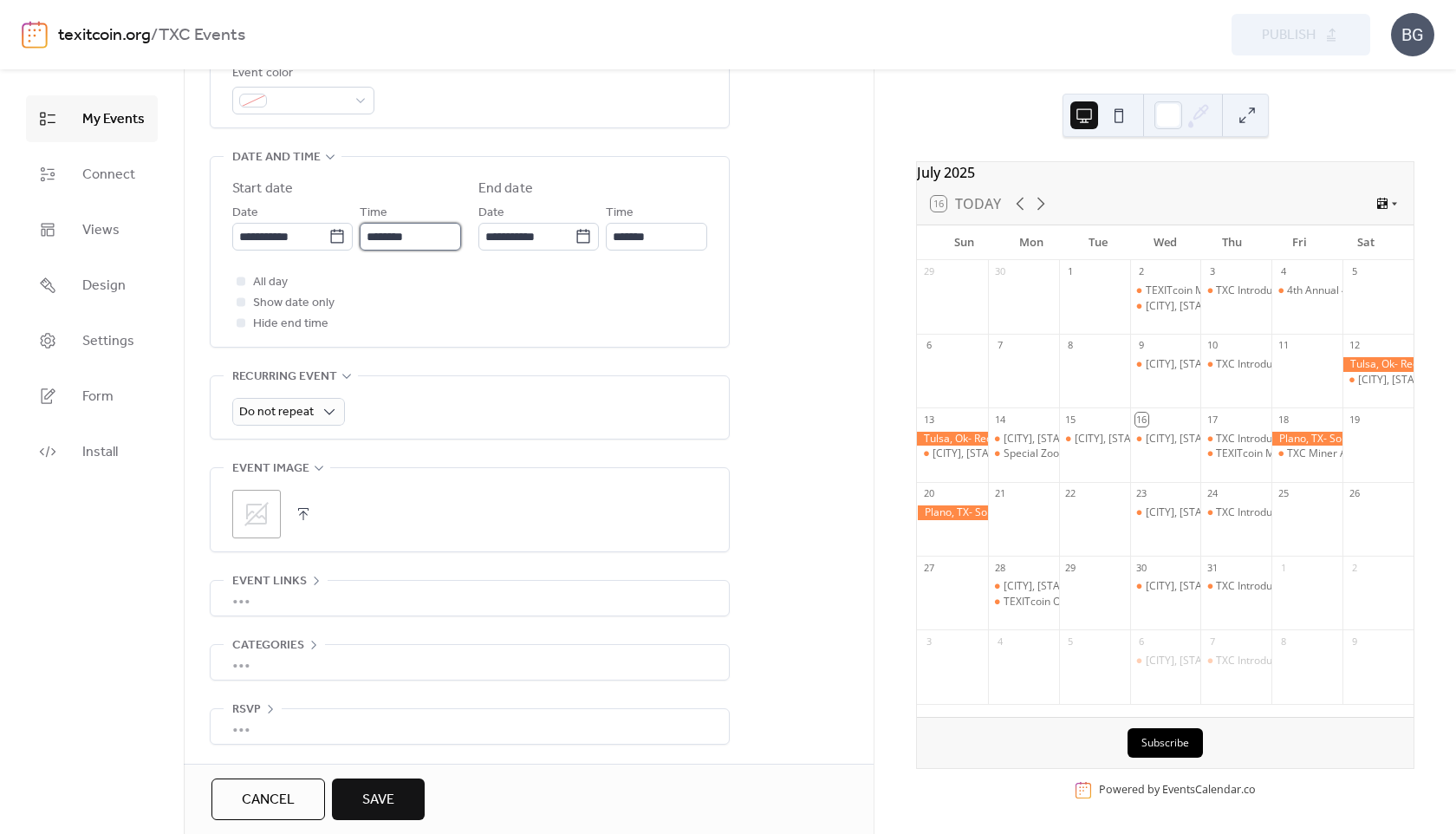 click on "********" at bounding box center (410, 237) 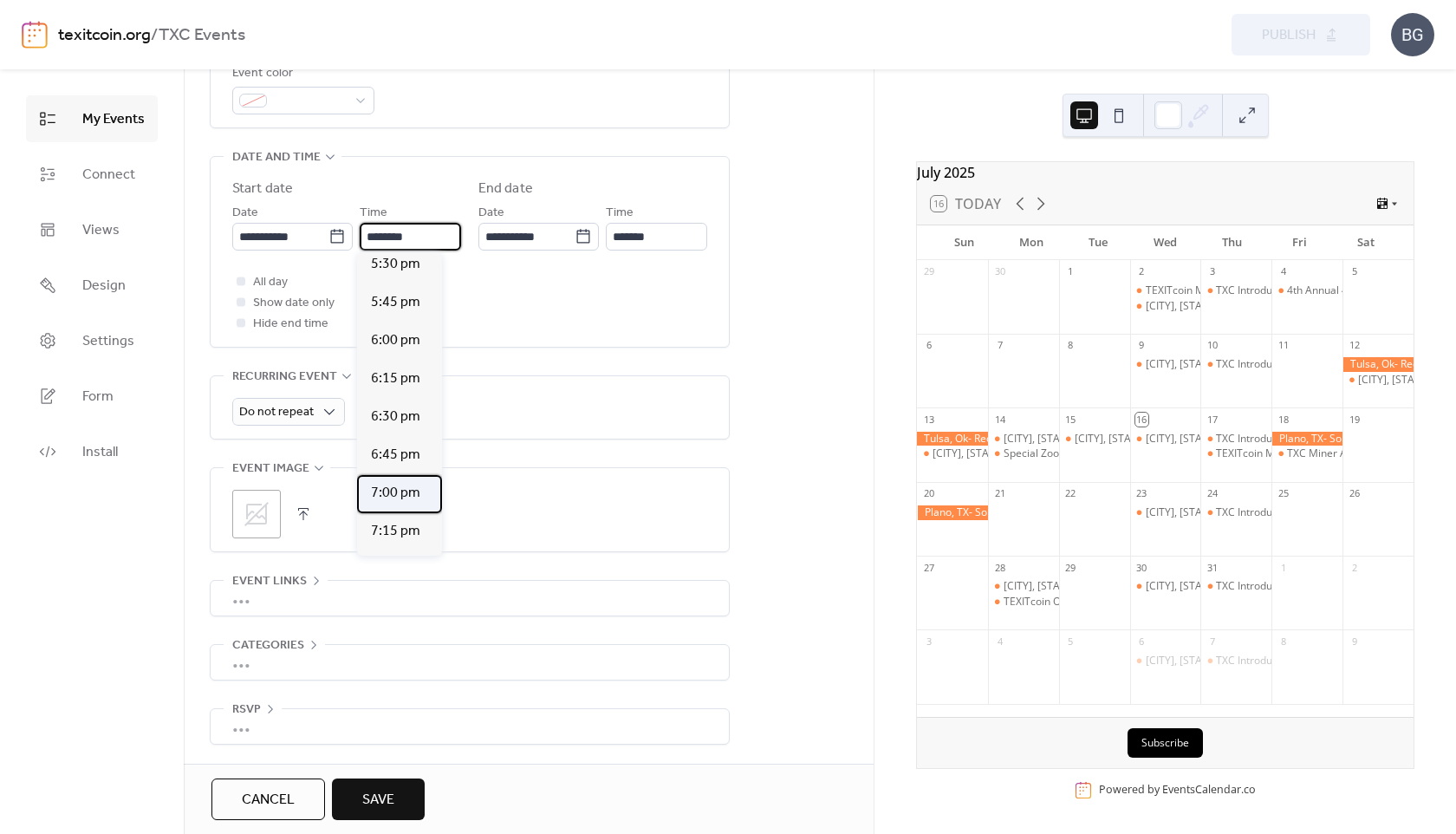click on "7:00 pm" at bounding box center (395, 493) 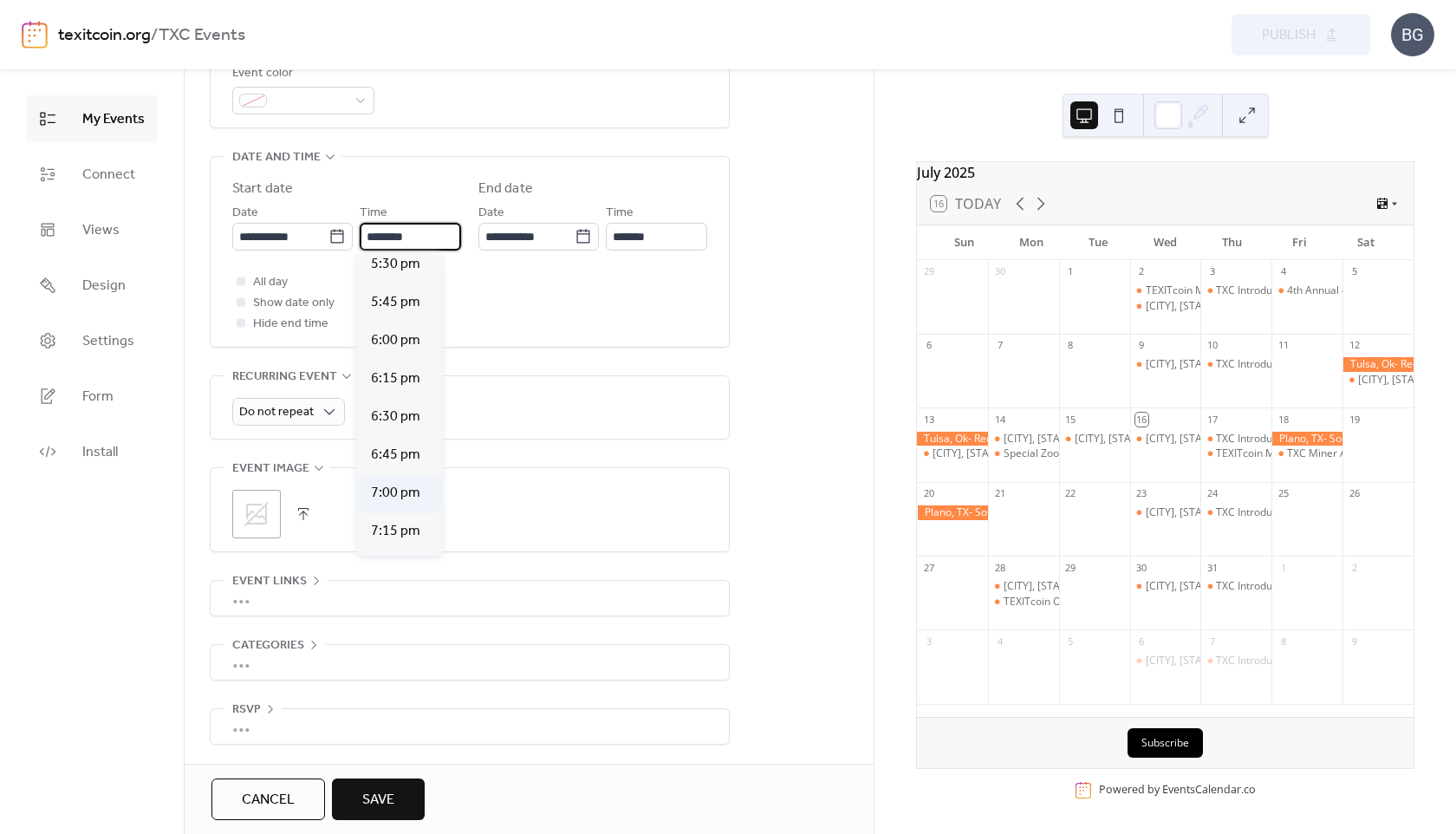 type on "*******" 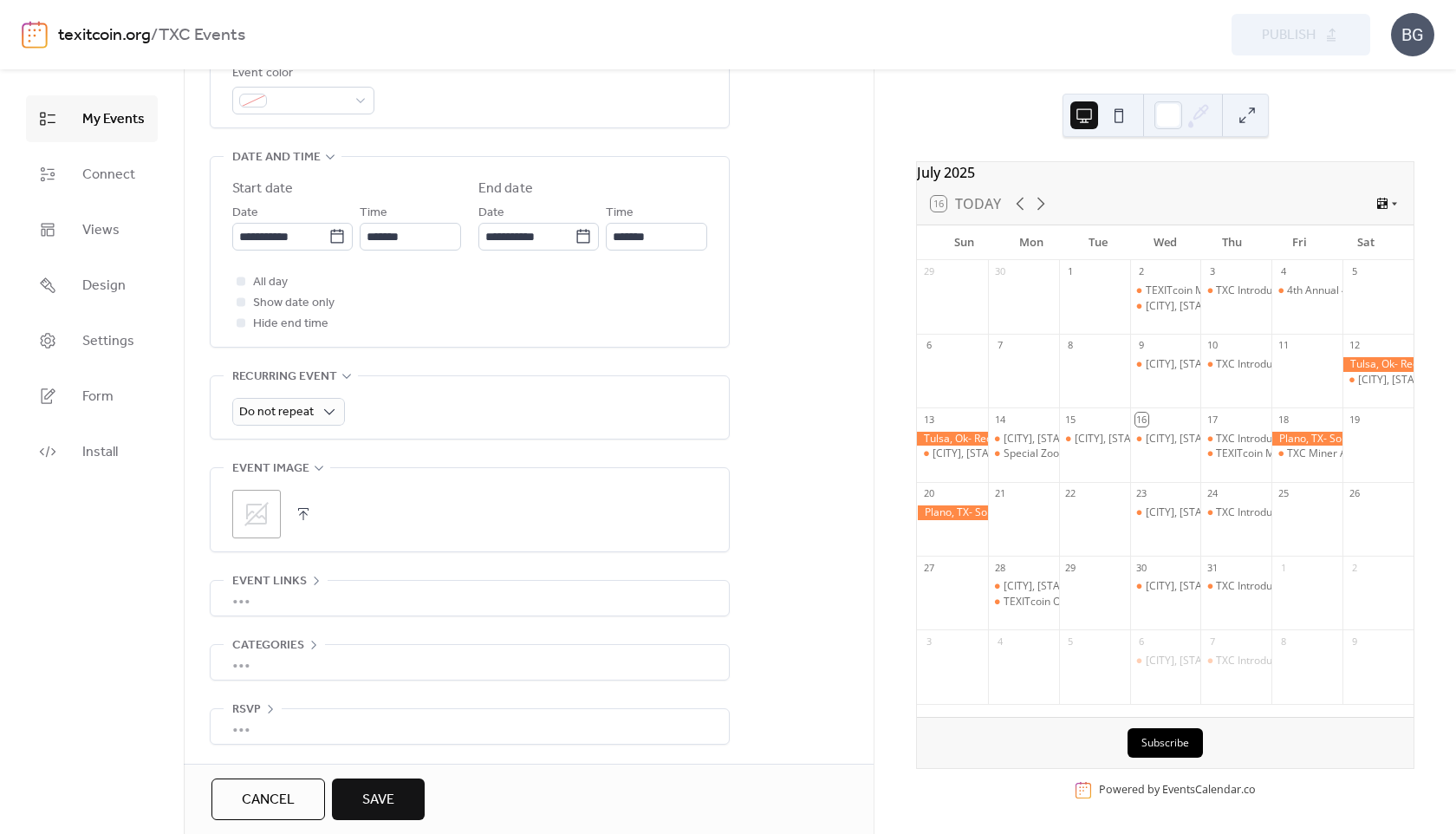 click on "•••" at bounding box center (470, 598) 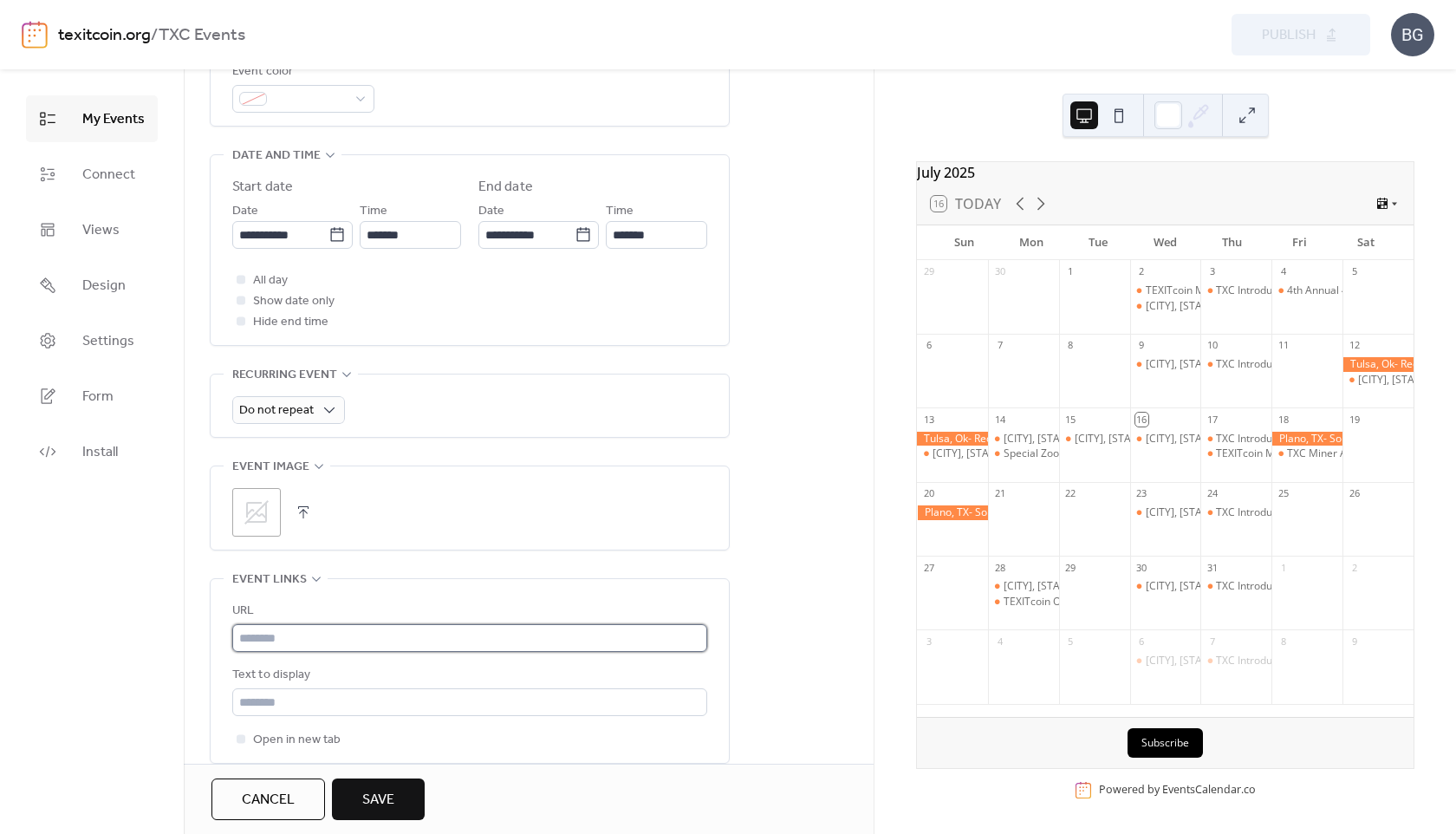 click at bounding box center [470, 638] 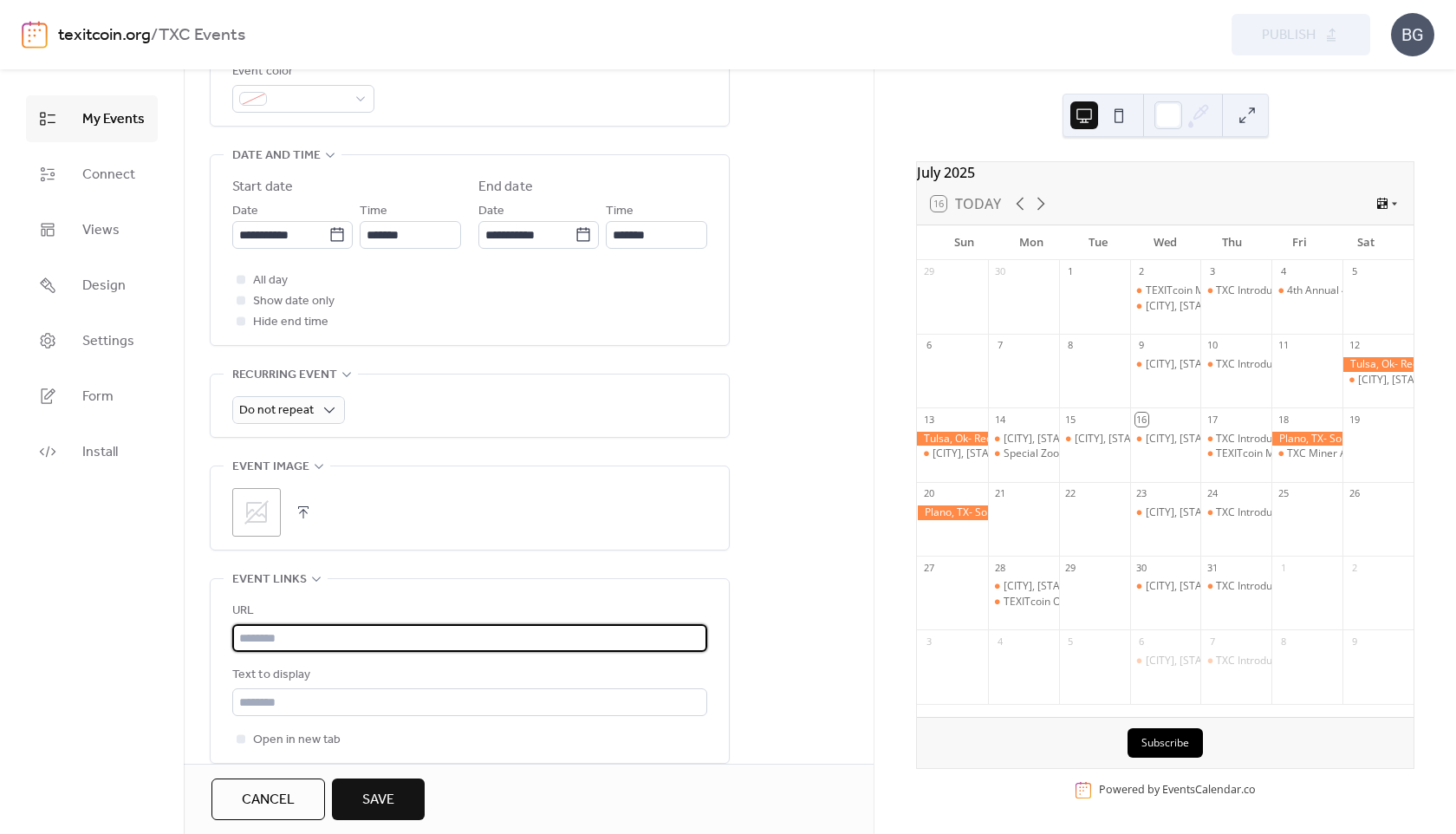 paste on "**********" 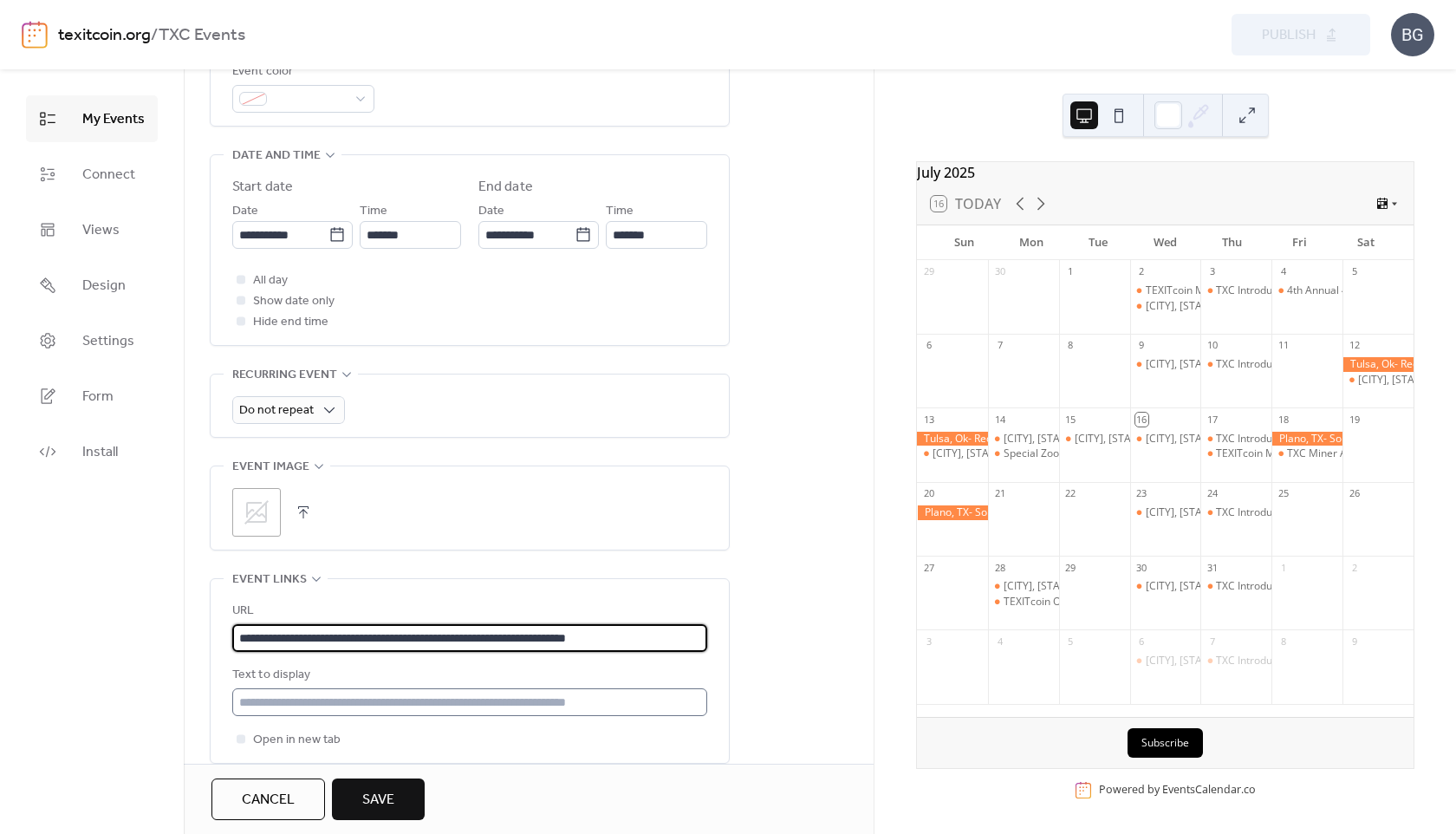 type on "**********" 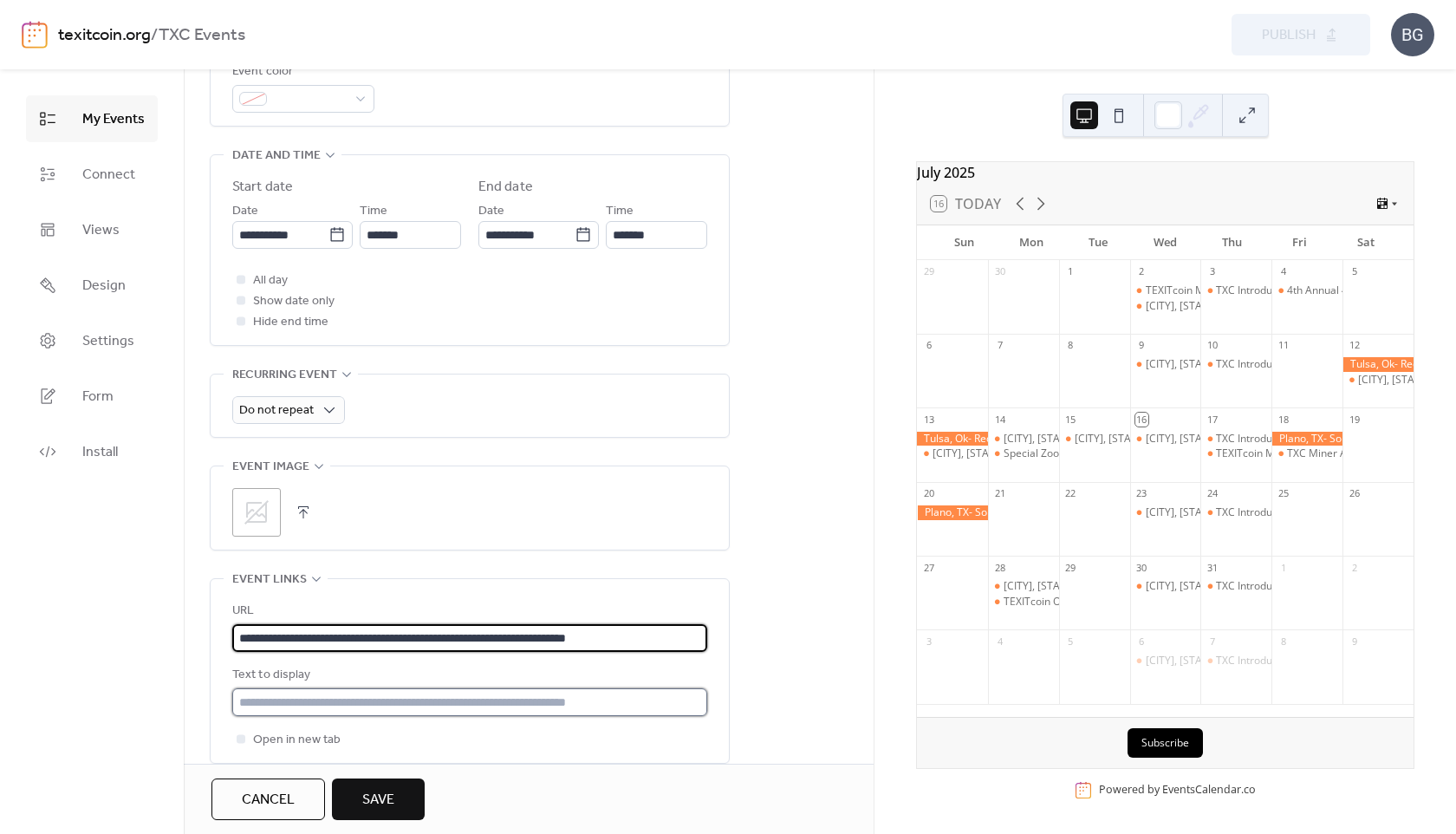 click at bounding box center [470, 702] 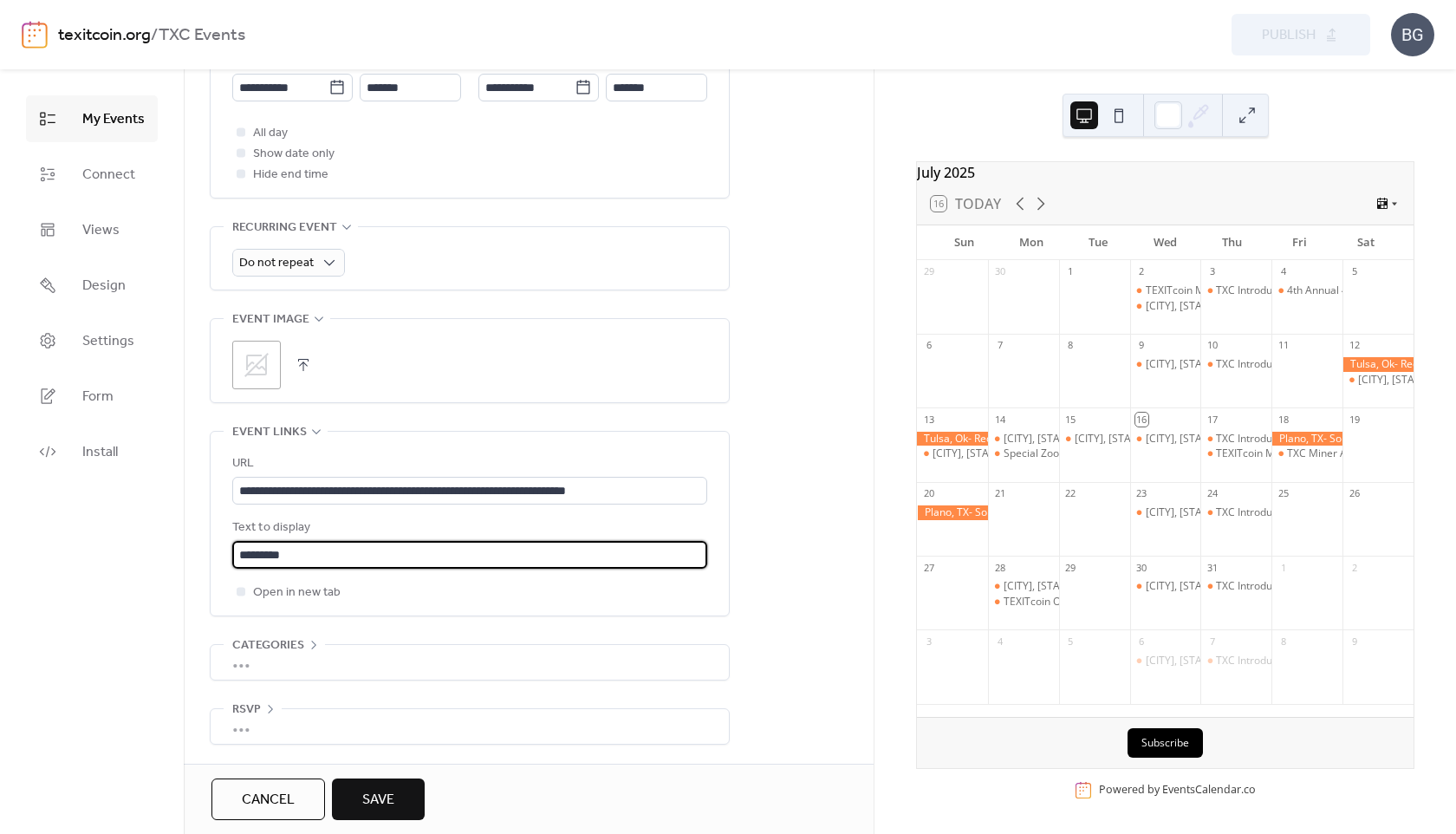 type on "*********" 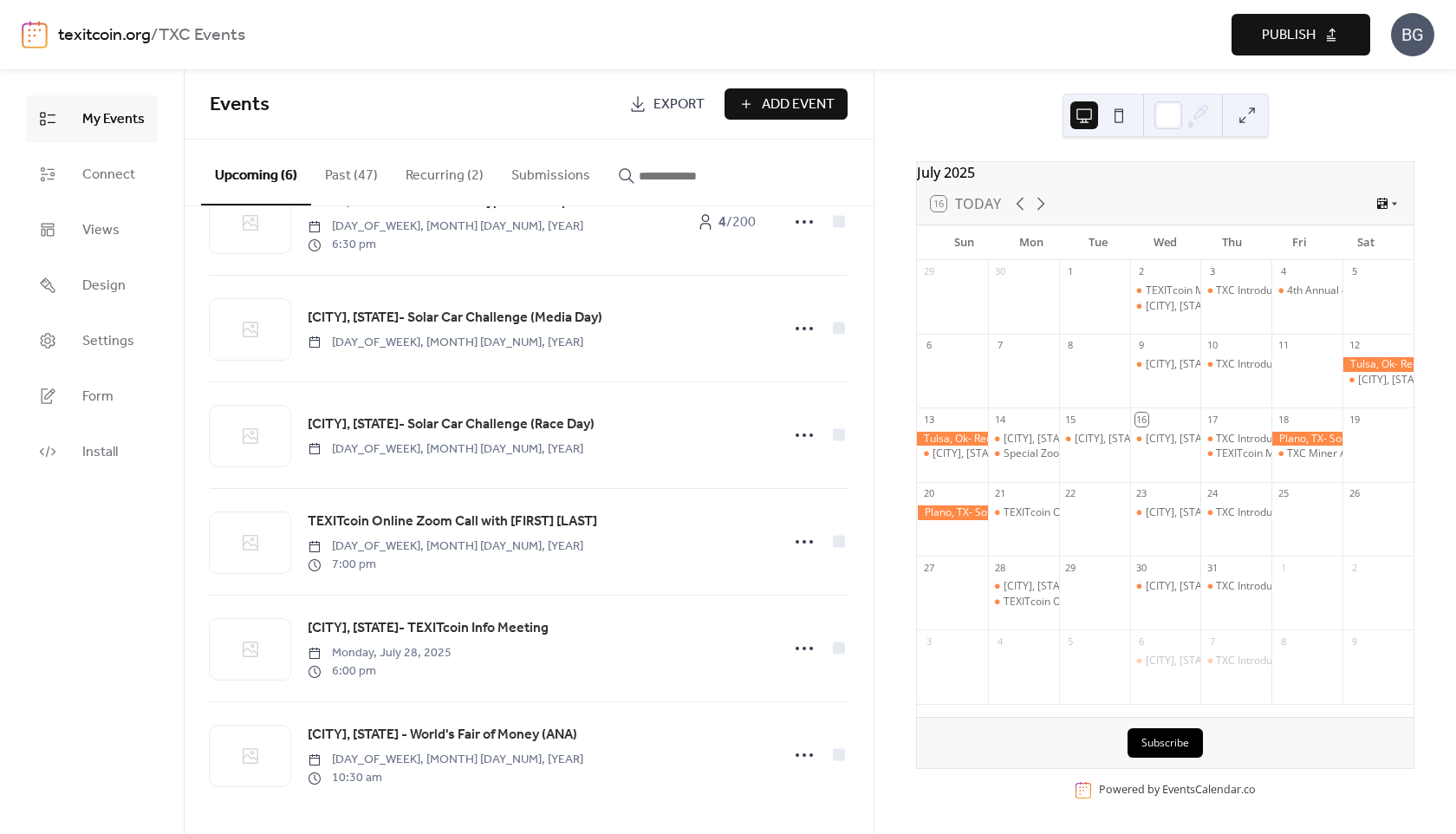 click on "Publish" at bounding box center (1301, 35) 